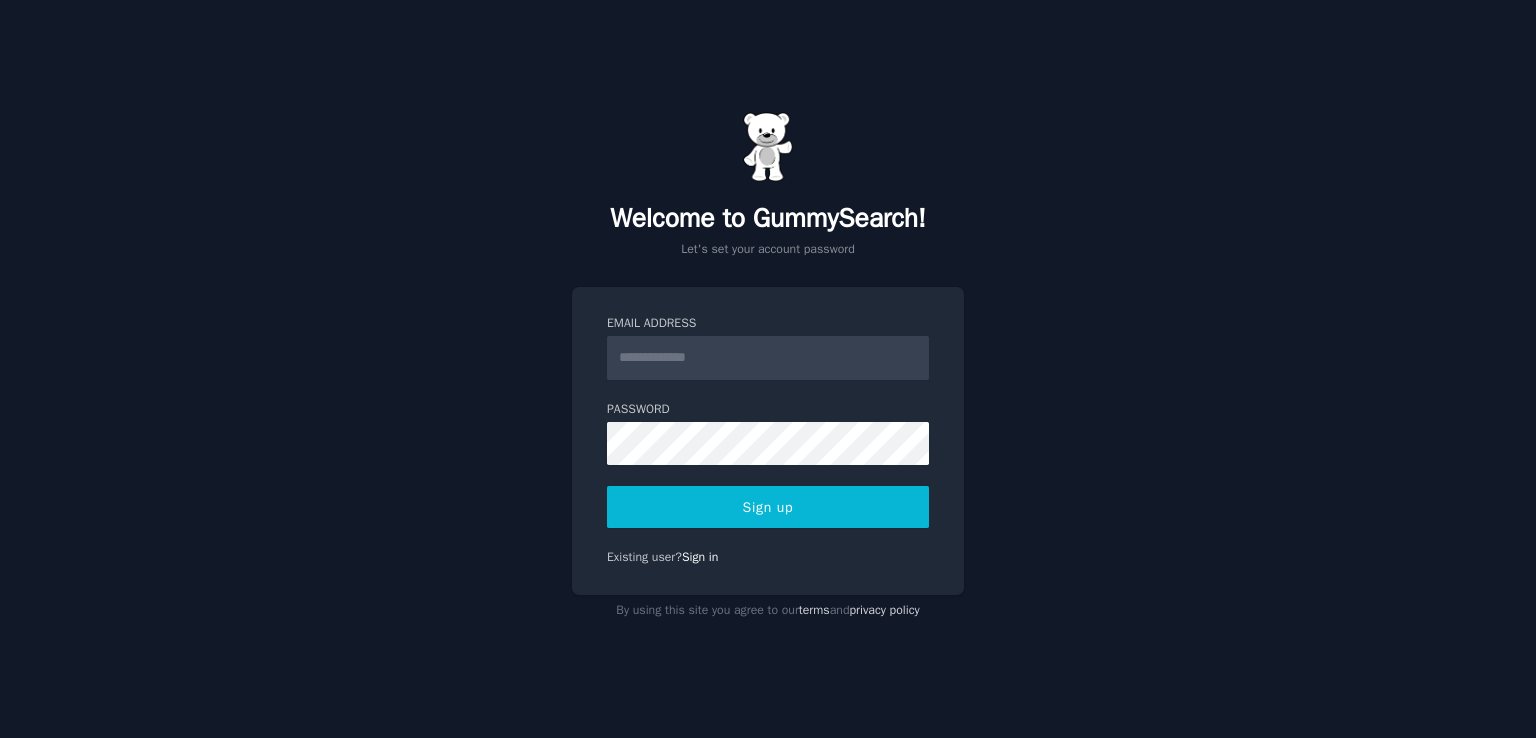 scroll, scrollTop: 0, scrollLeft: 0, axis: both 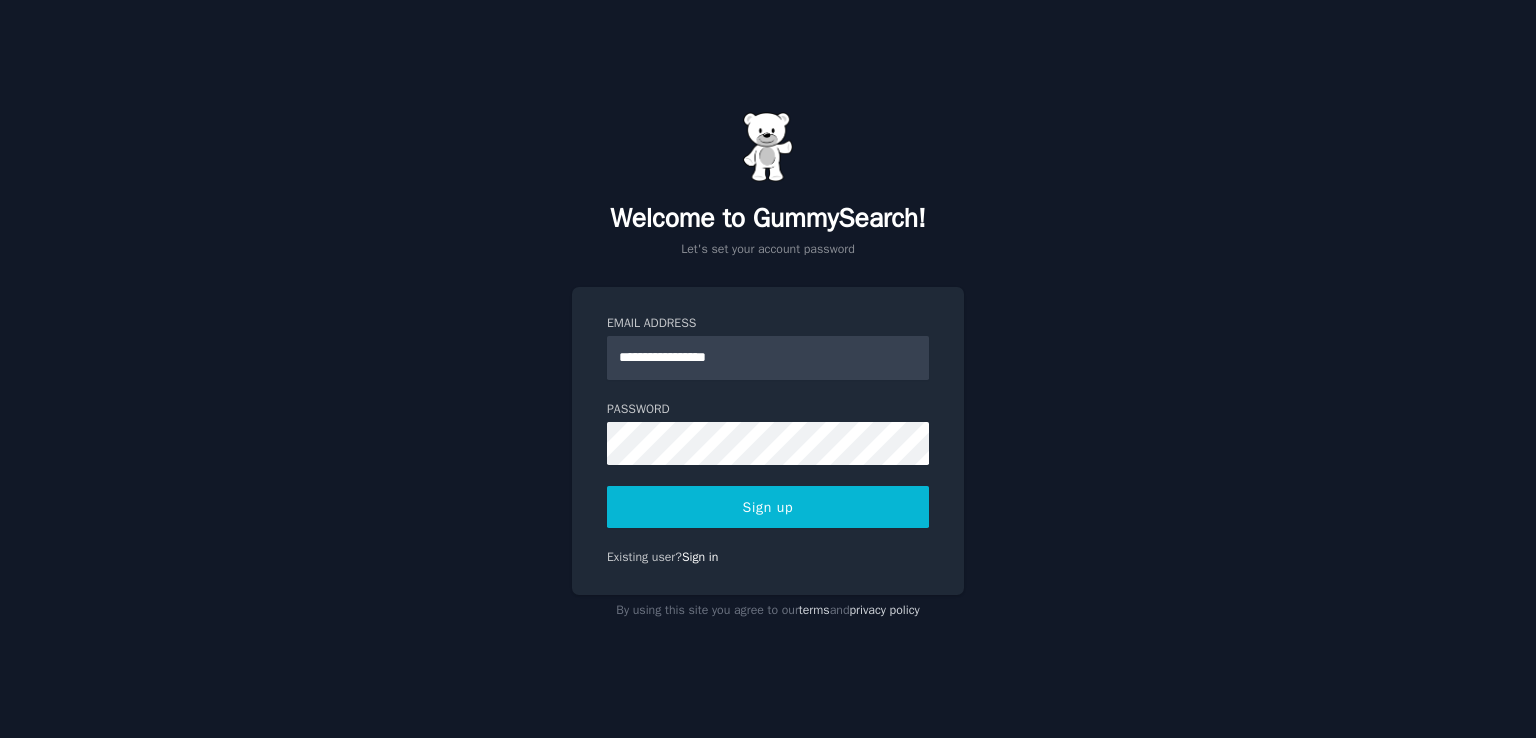 click on "**********" at bounding box center (768, 441) 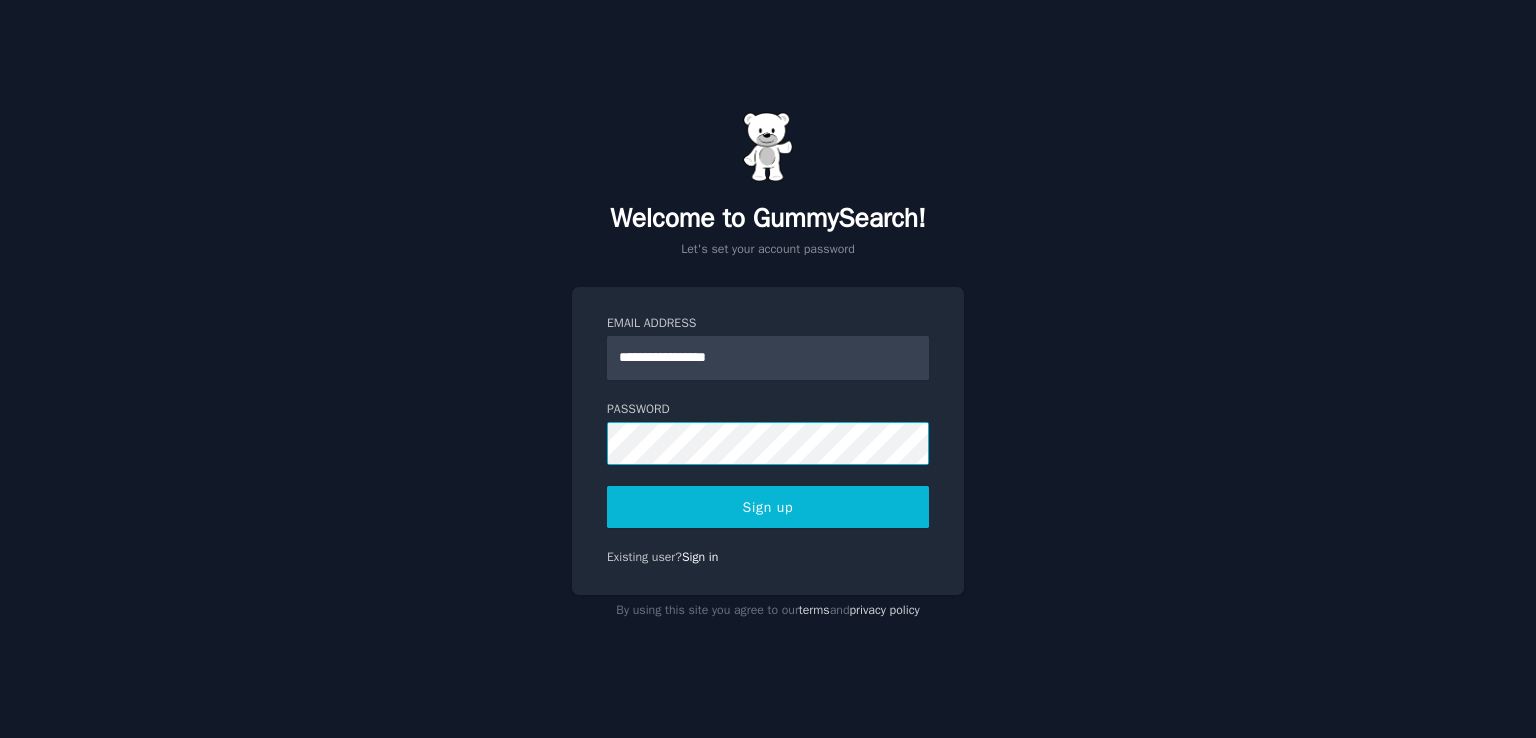 click on "**********" at bounding box center [768, 441] 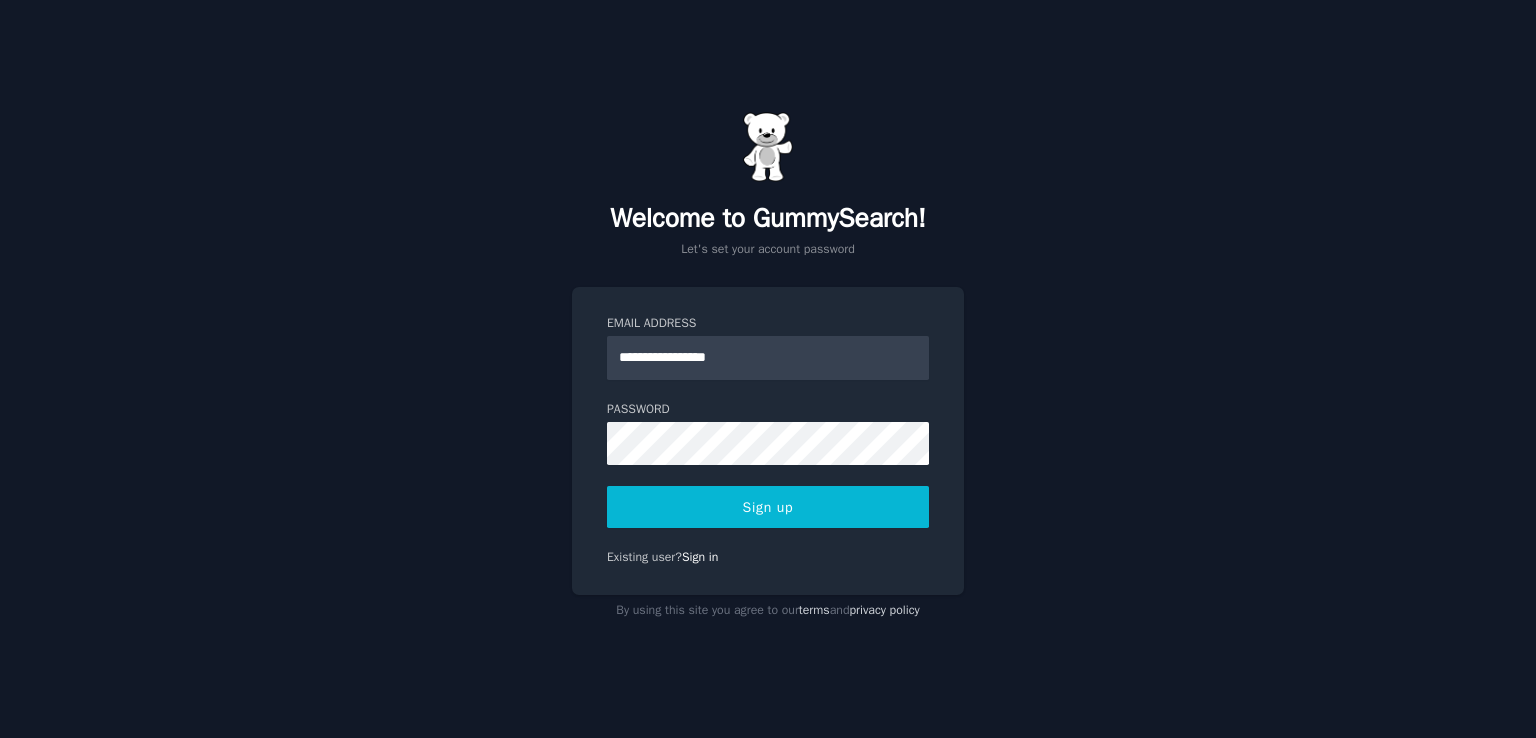 click on "**********" at bounding box center [768, 441] 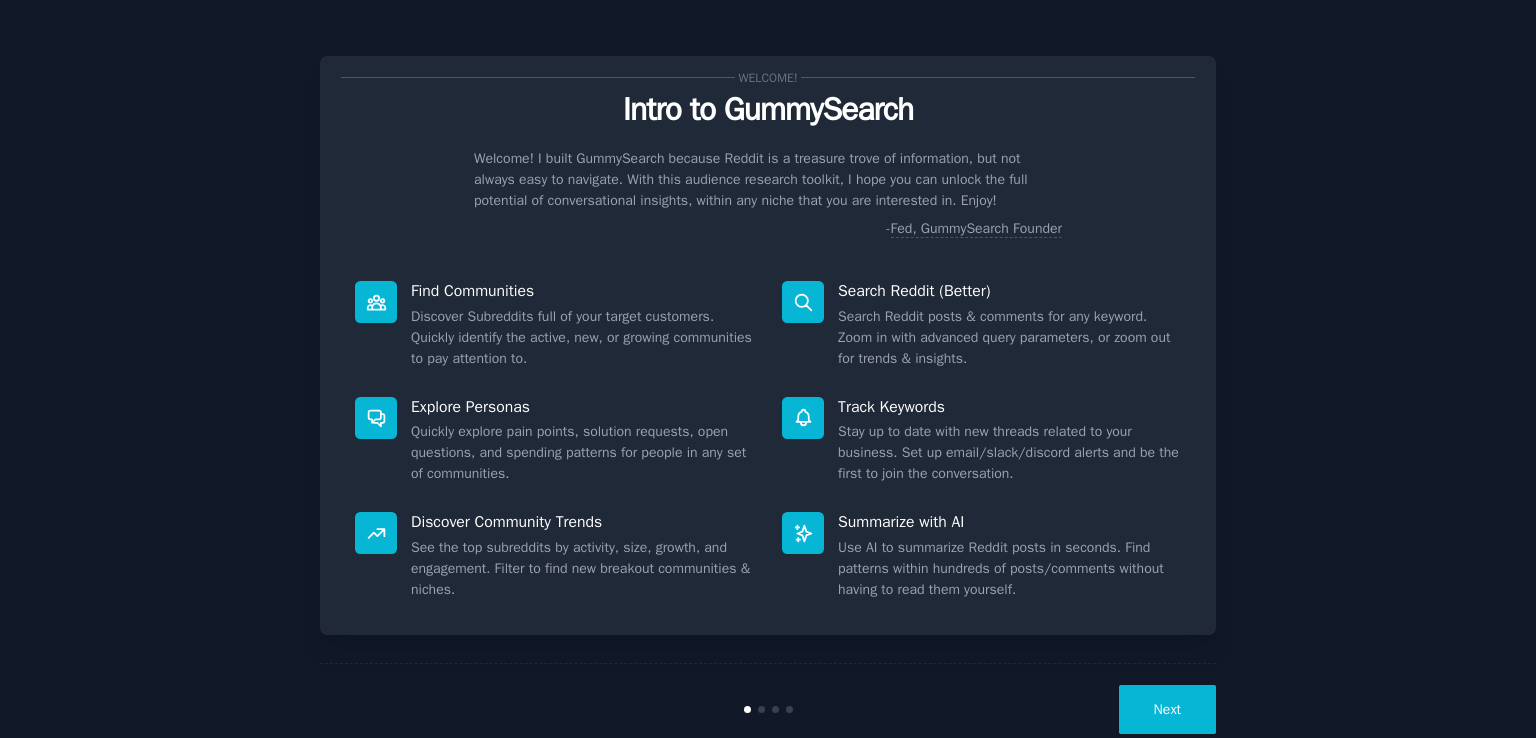 scroll, scrollTop: 0, scrollLeft: 0, axis: both 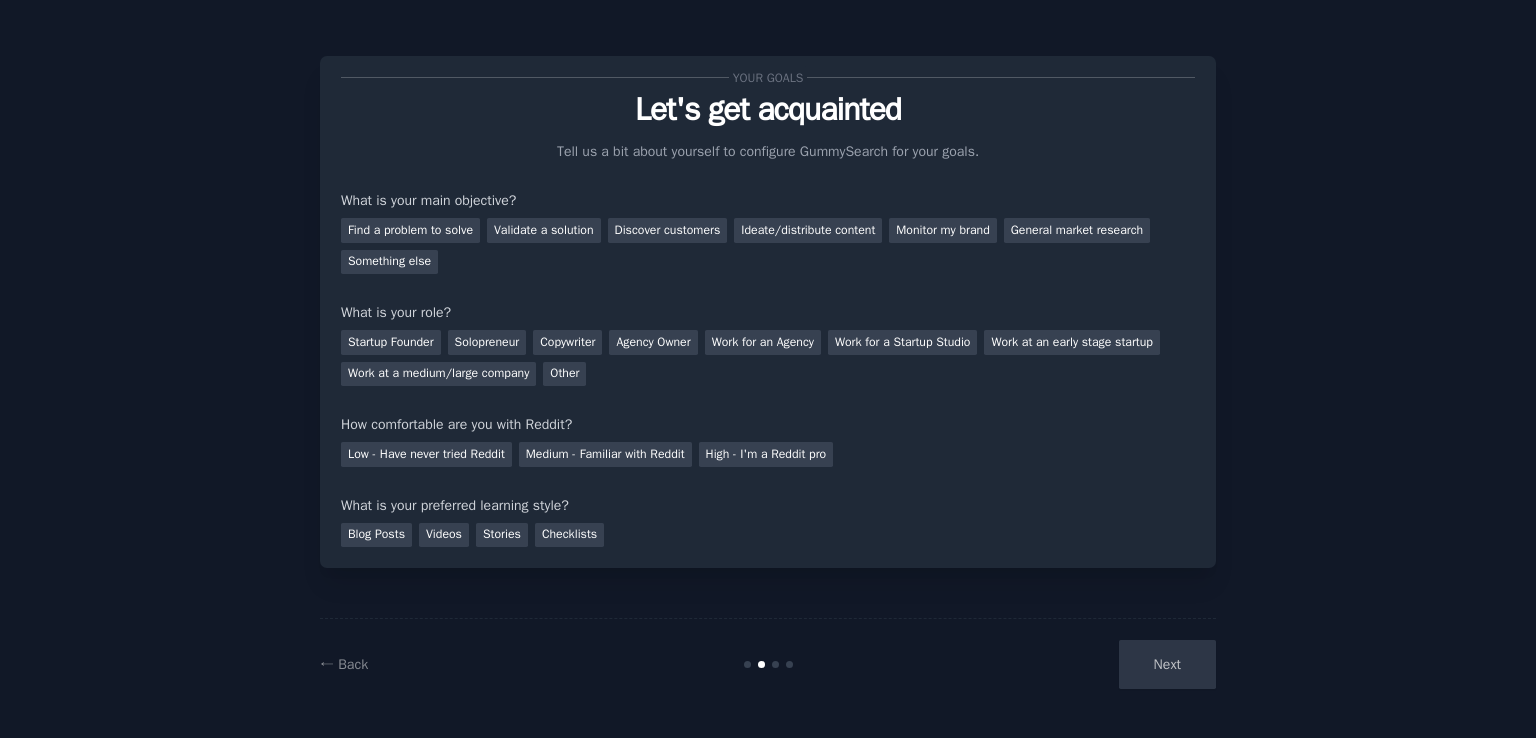 click on "Next" at bounding box center (1066, 664) 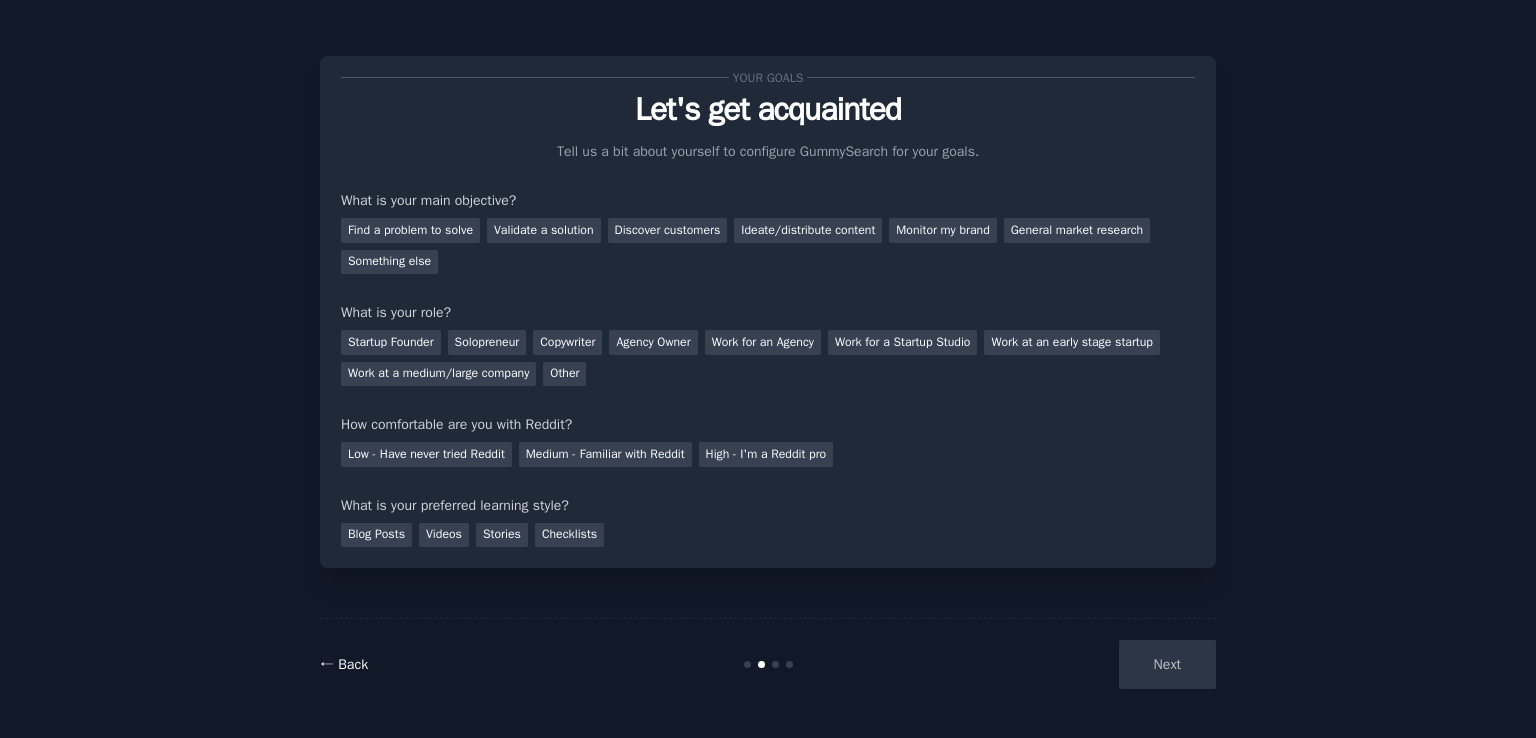 click on "← Back" at bounding box center (344, 664) 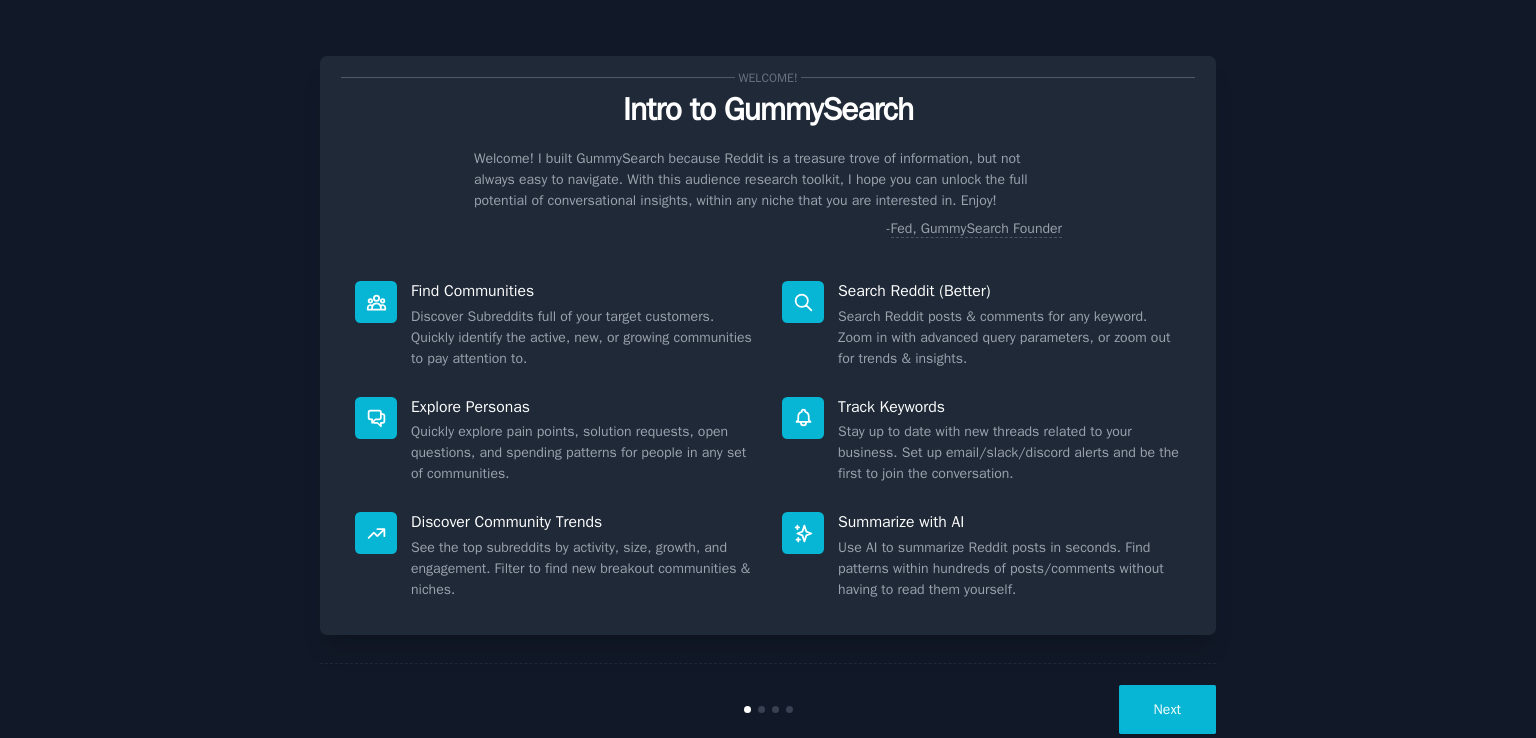 click on "Next" at bounding box center [1167, 709] 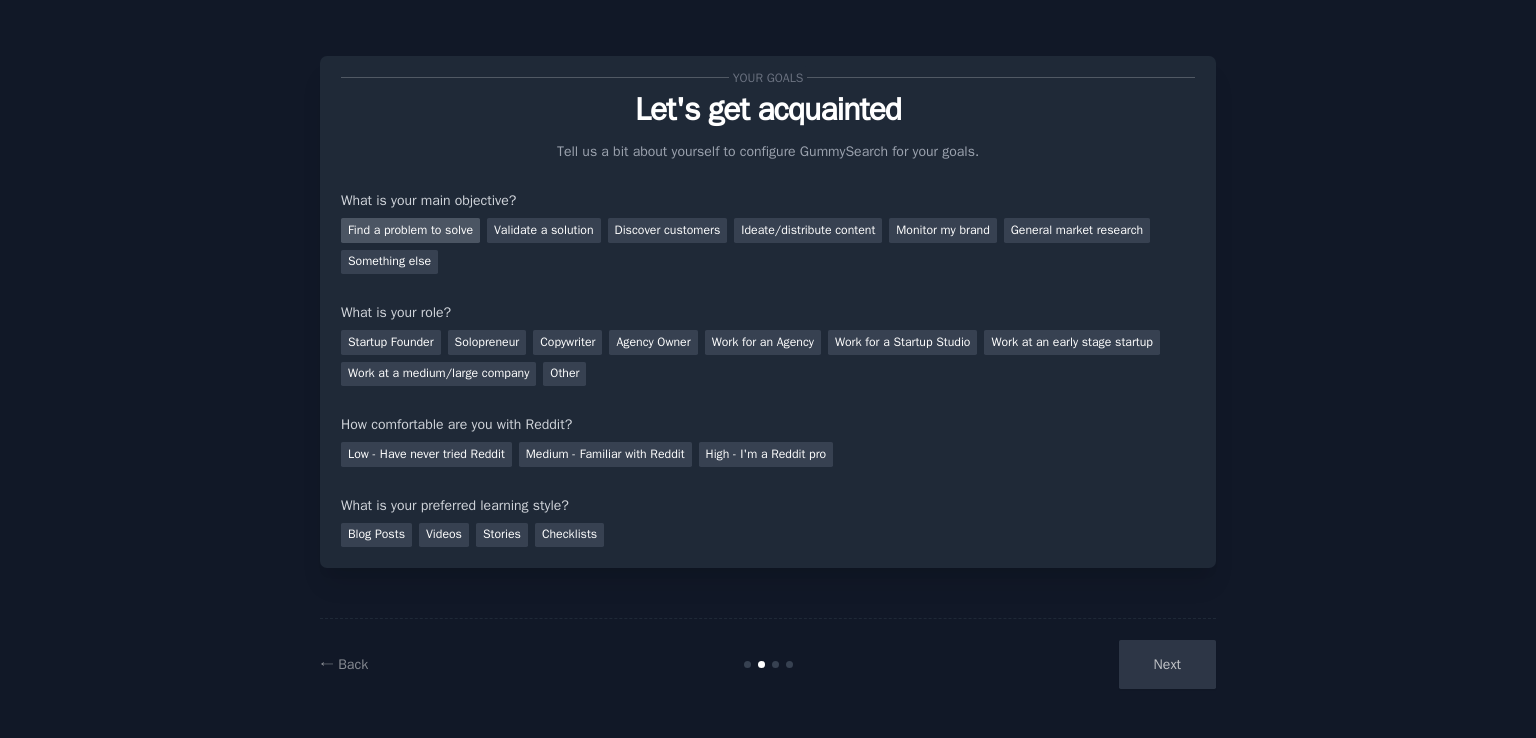 click on "Find a problem to solve" at bounding box center [410, 230] 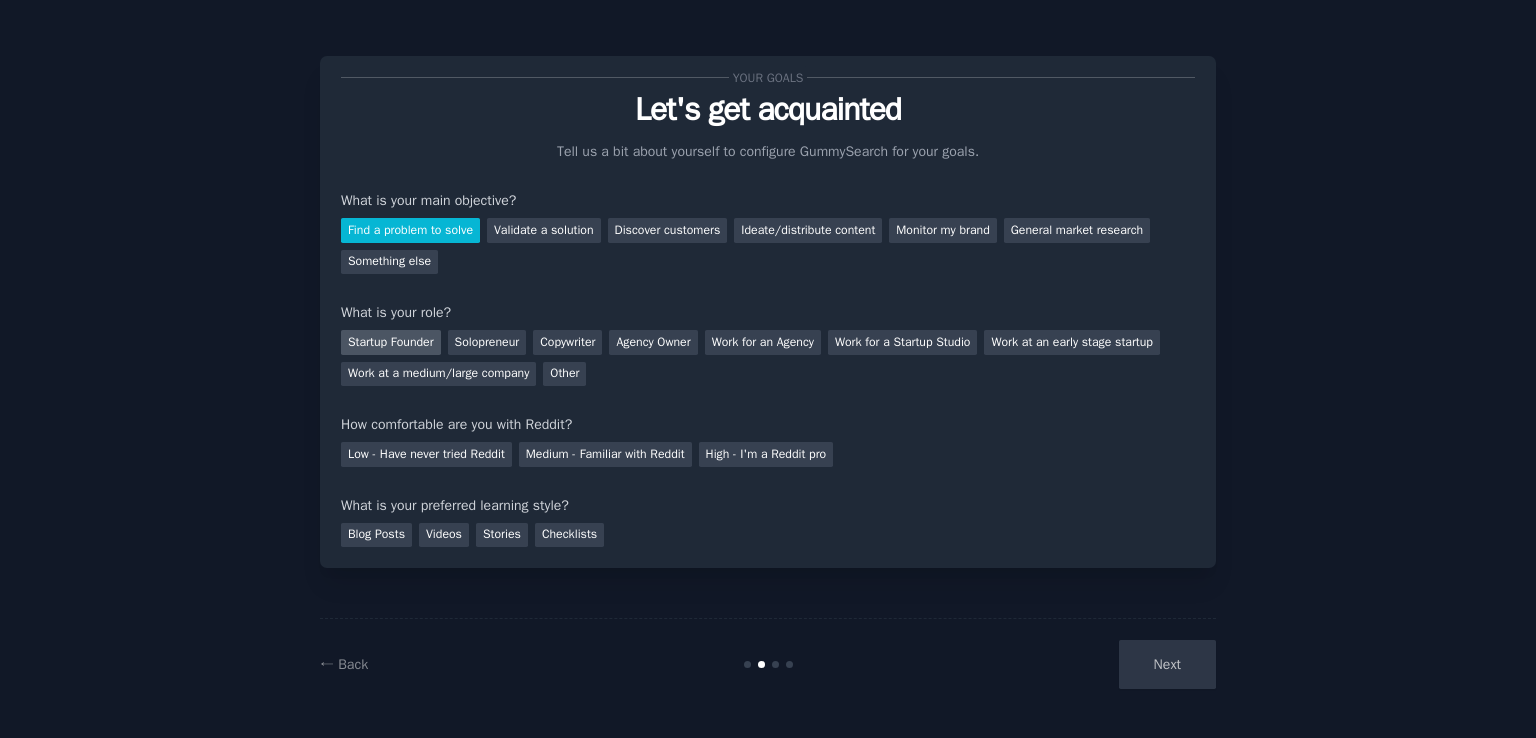 click on "Startup Founder" at bounding box center [391, 342] 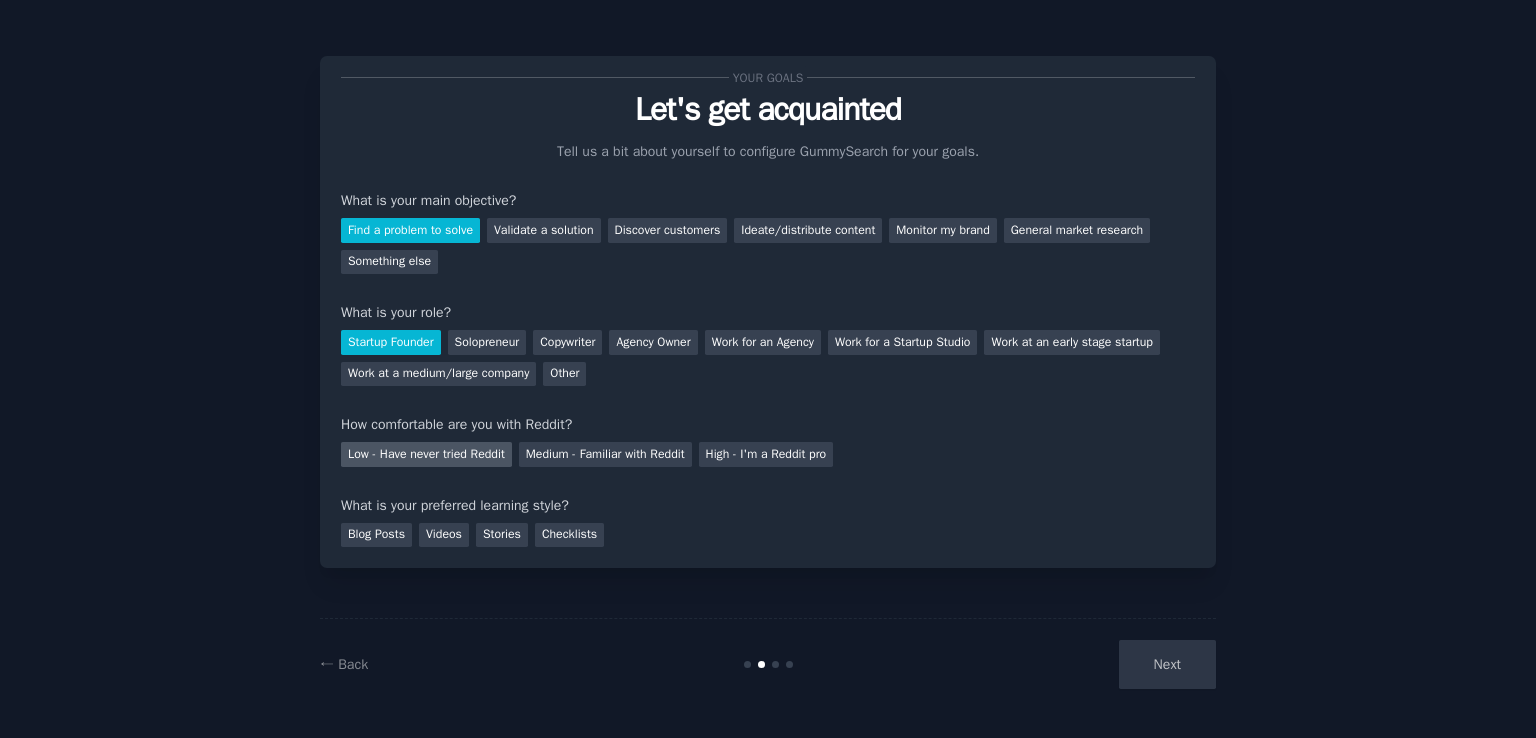click on "Low - Have never tried Reddit" at bounding box center (426, 454) 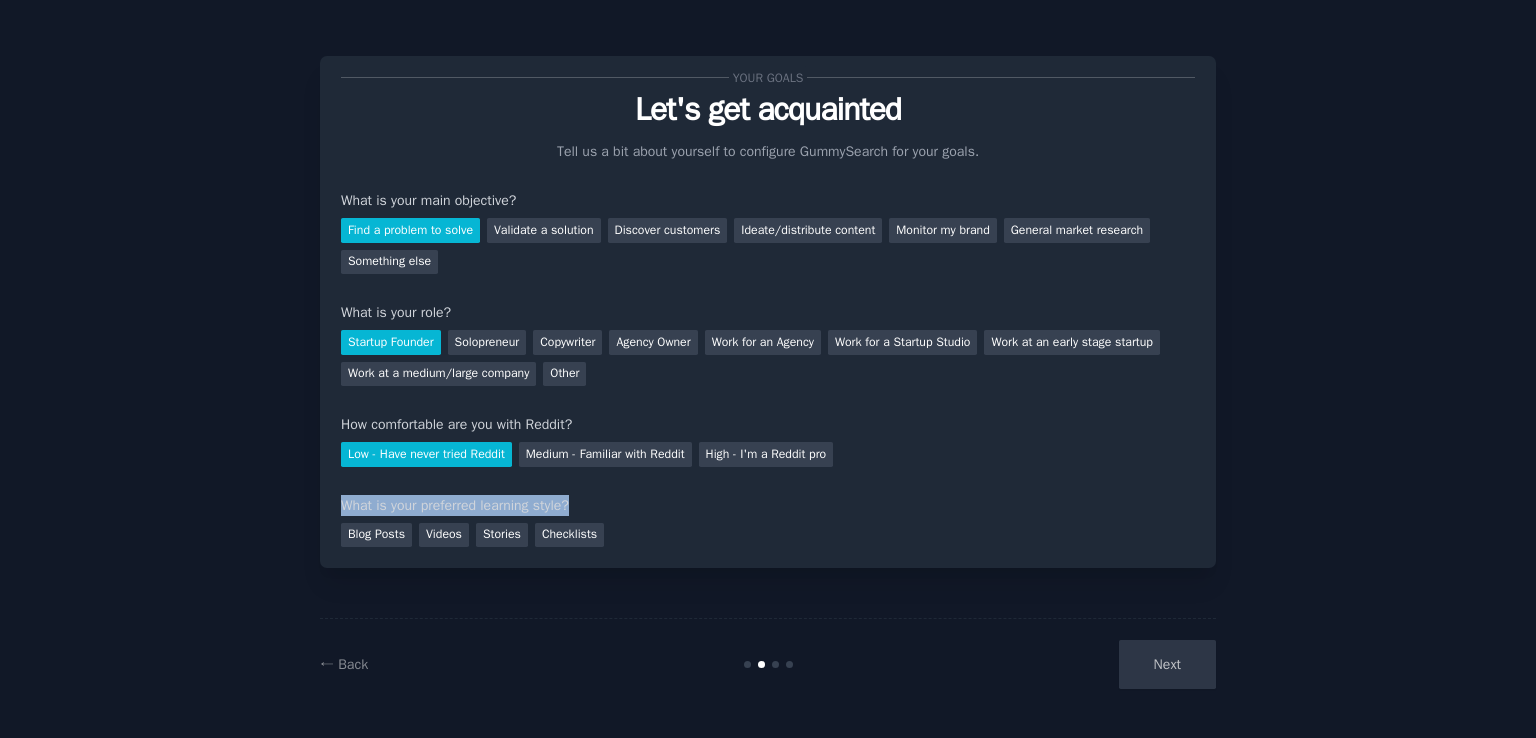 drag, startPoint x: 593, startPoint y: 507, endPoint x: 342, endPoint y: 505, distance: 251.00797 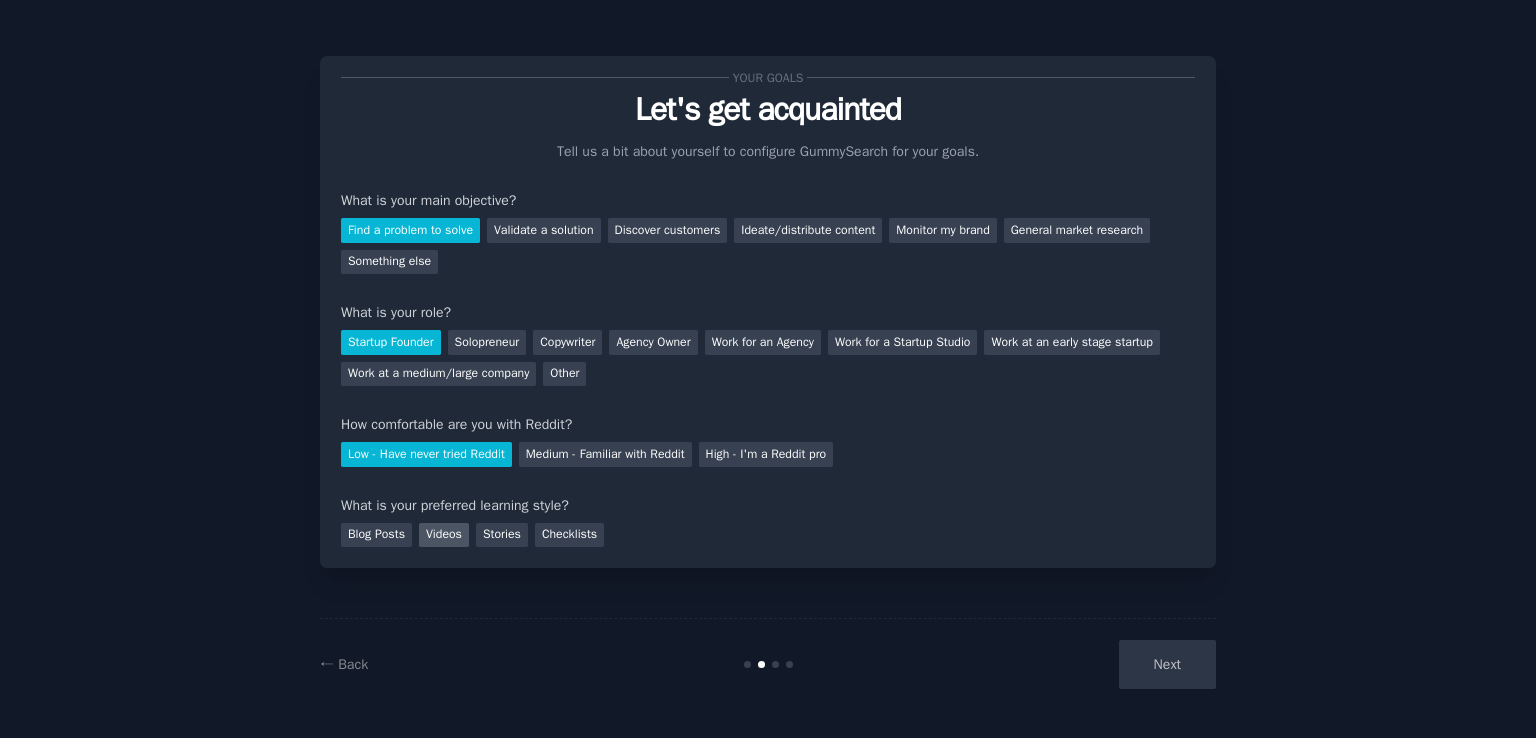 click on "Videos" at bounding box center (444, 535) 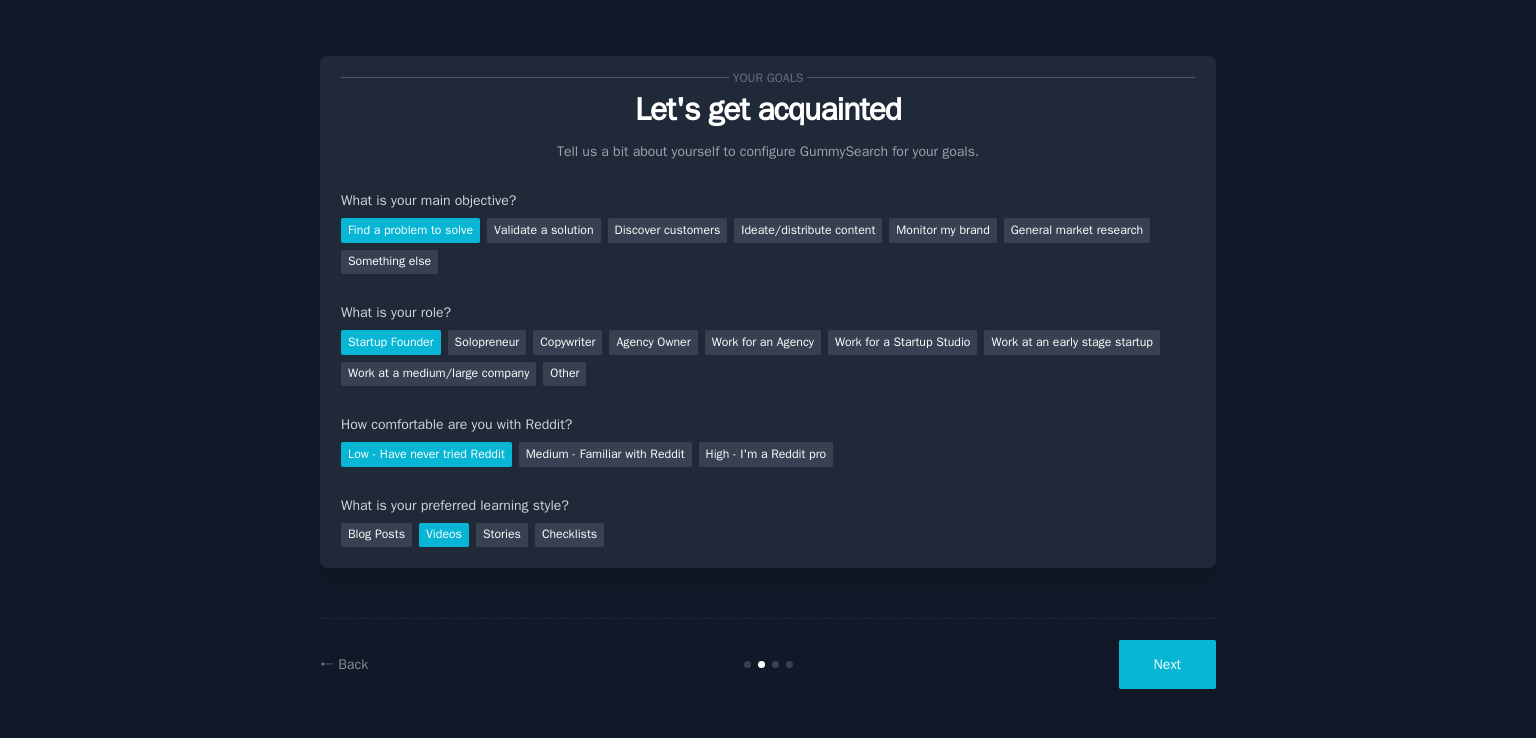 click on "Next" at bounding box center (1167, 664) 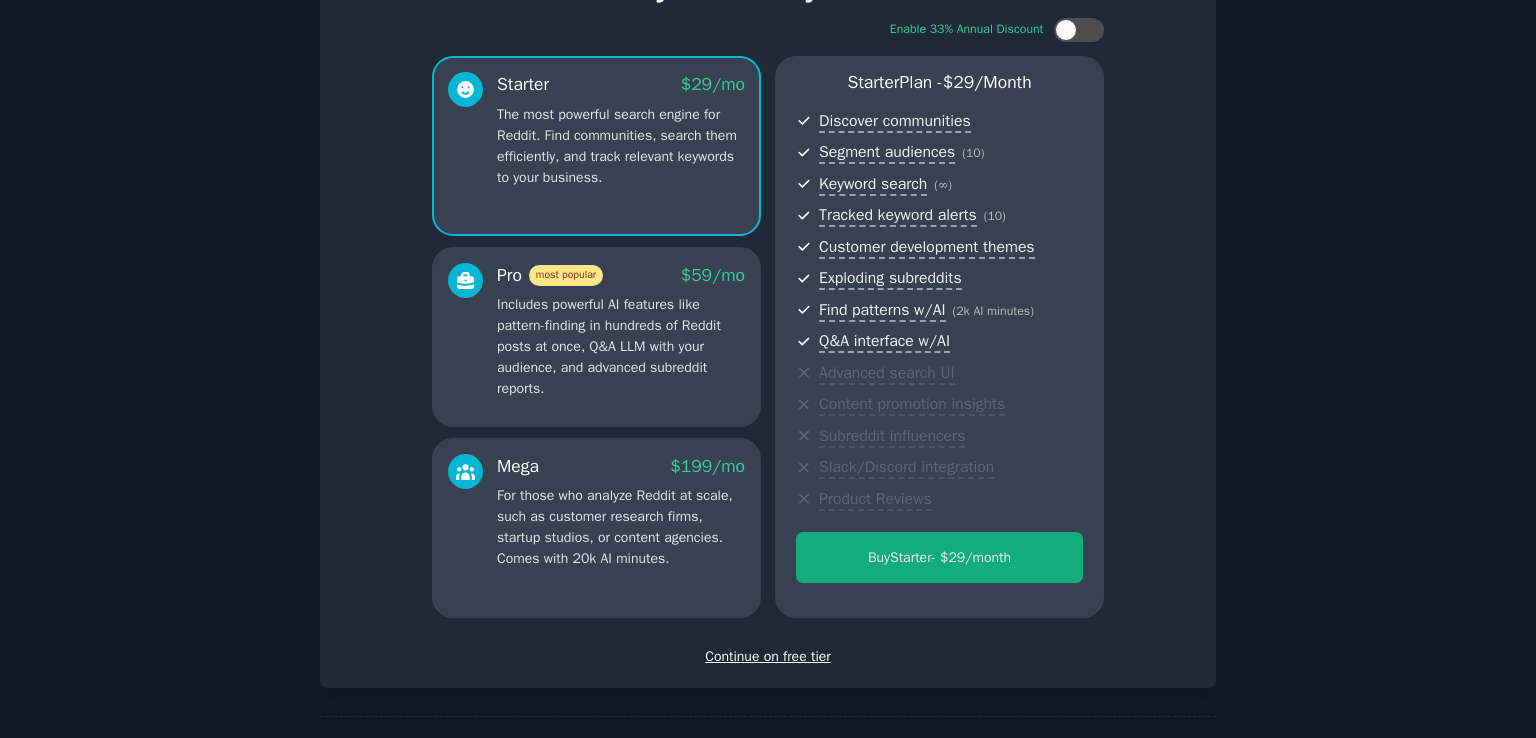 scroll, scrollTop: 92, scrollLeft: 0, axis: vertical 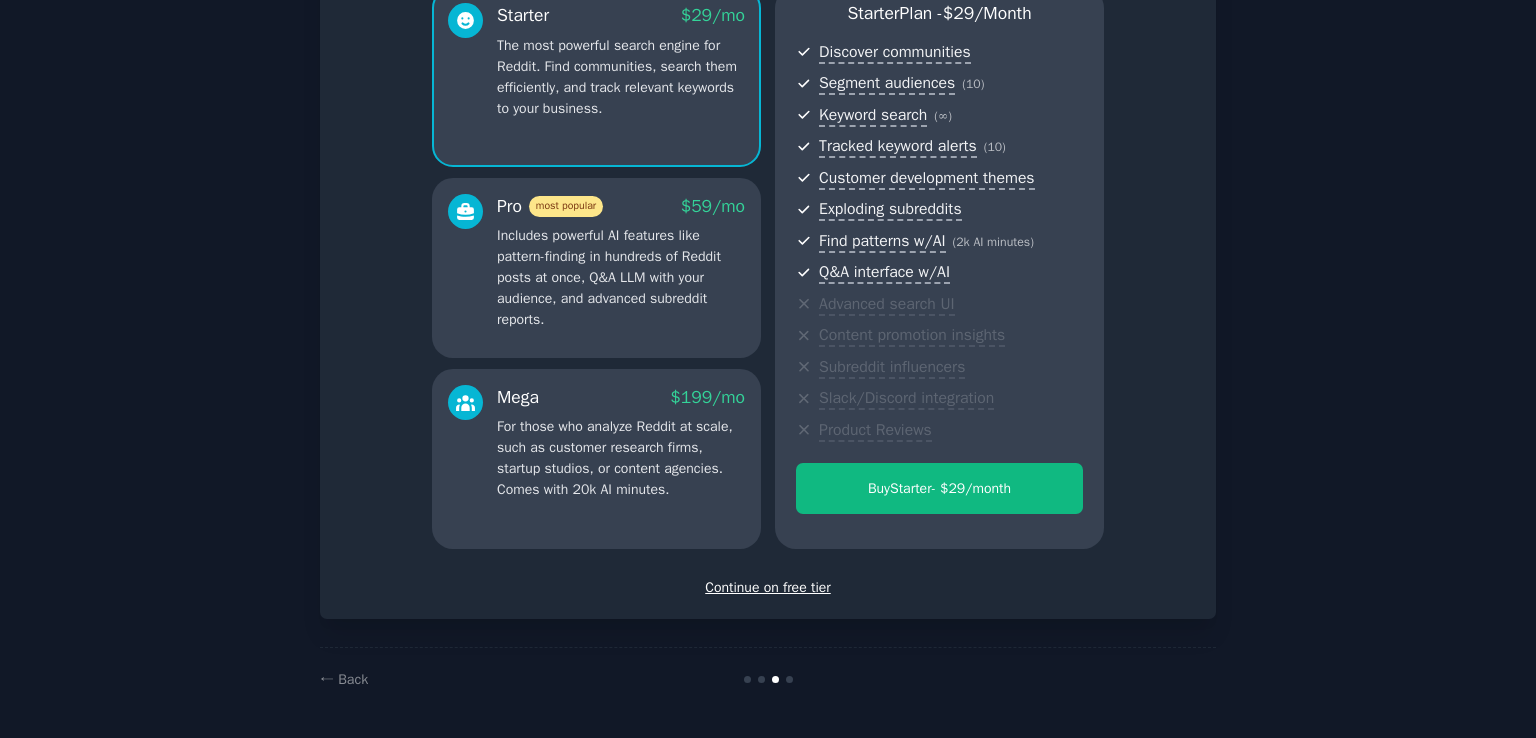 click on "Continue on free tier" at bounding box center [768, 587] 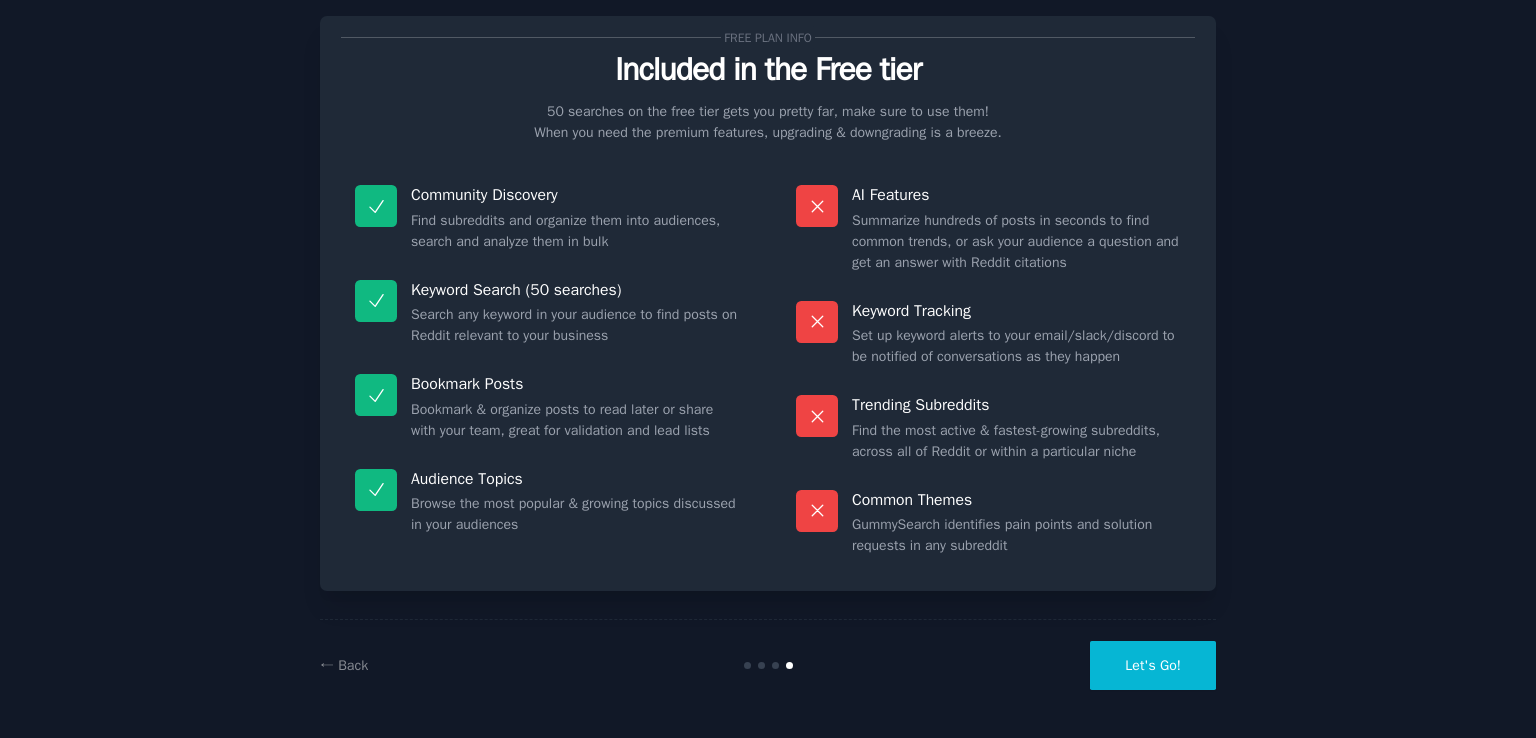 click on "Let's Go!" at bounding box center [1153, 665] 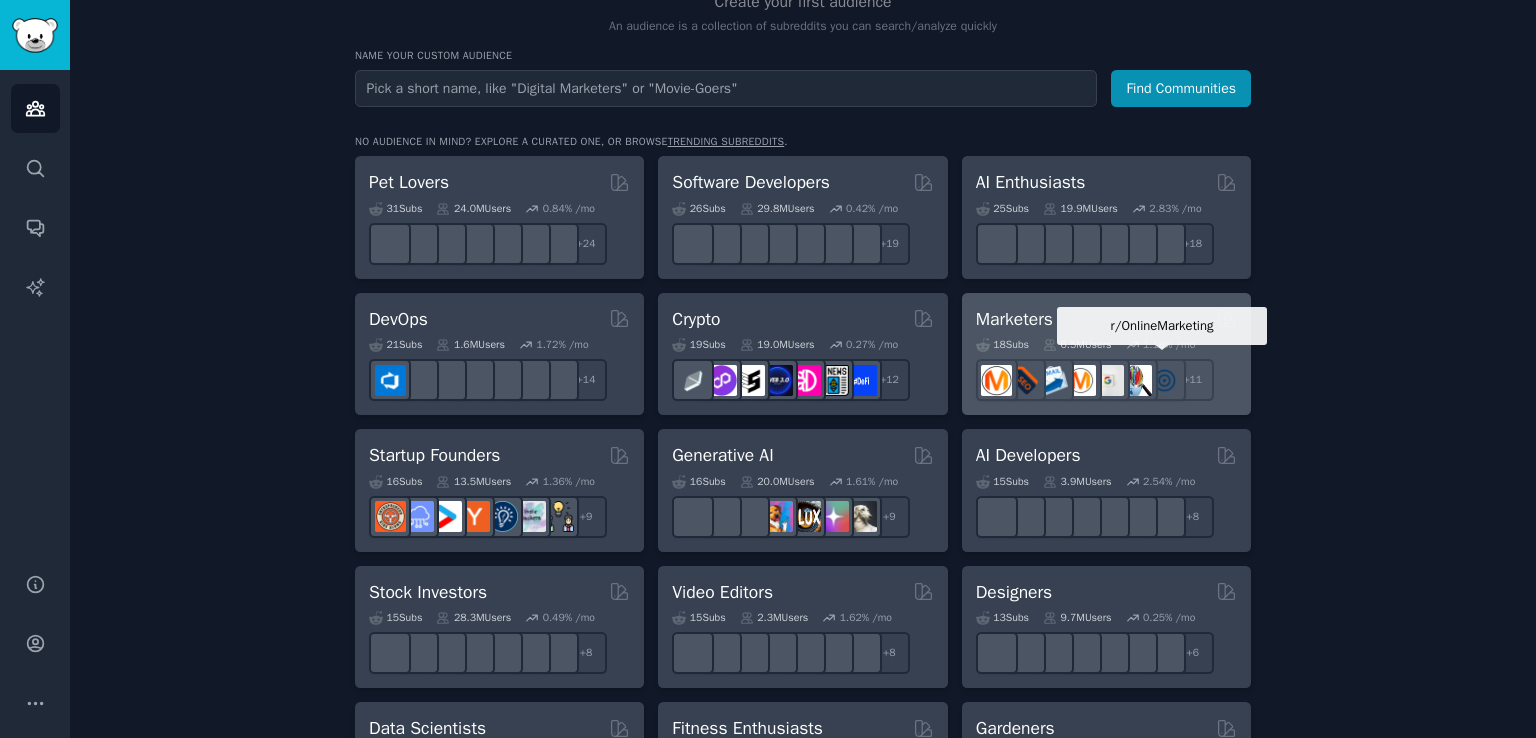 scroll, scrollTop: 0, scrollLeft: 0, axis: both 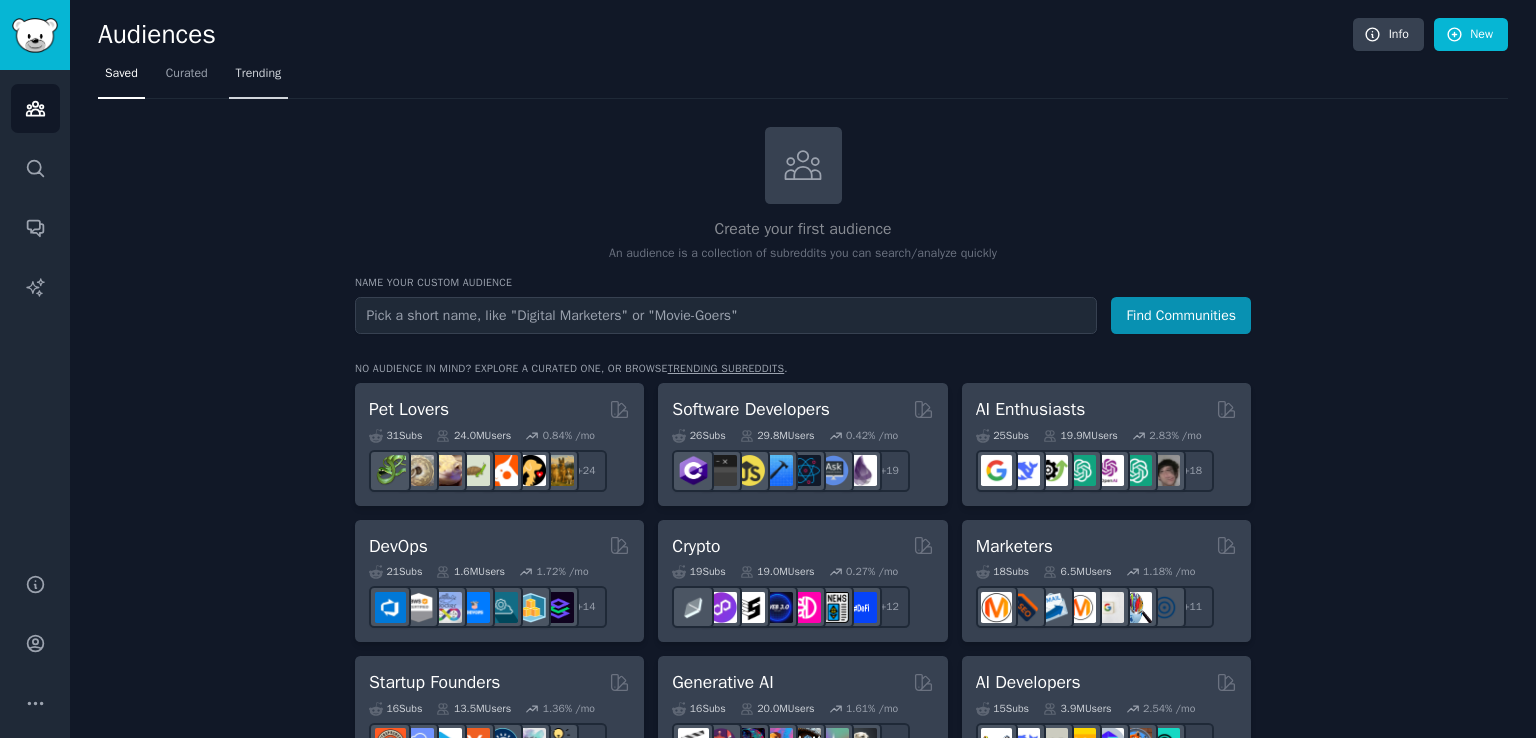click on "Trending" at bounding box center (259, 74) 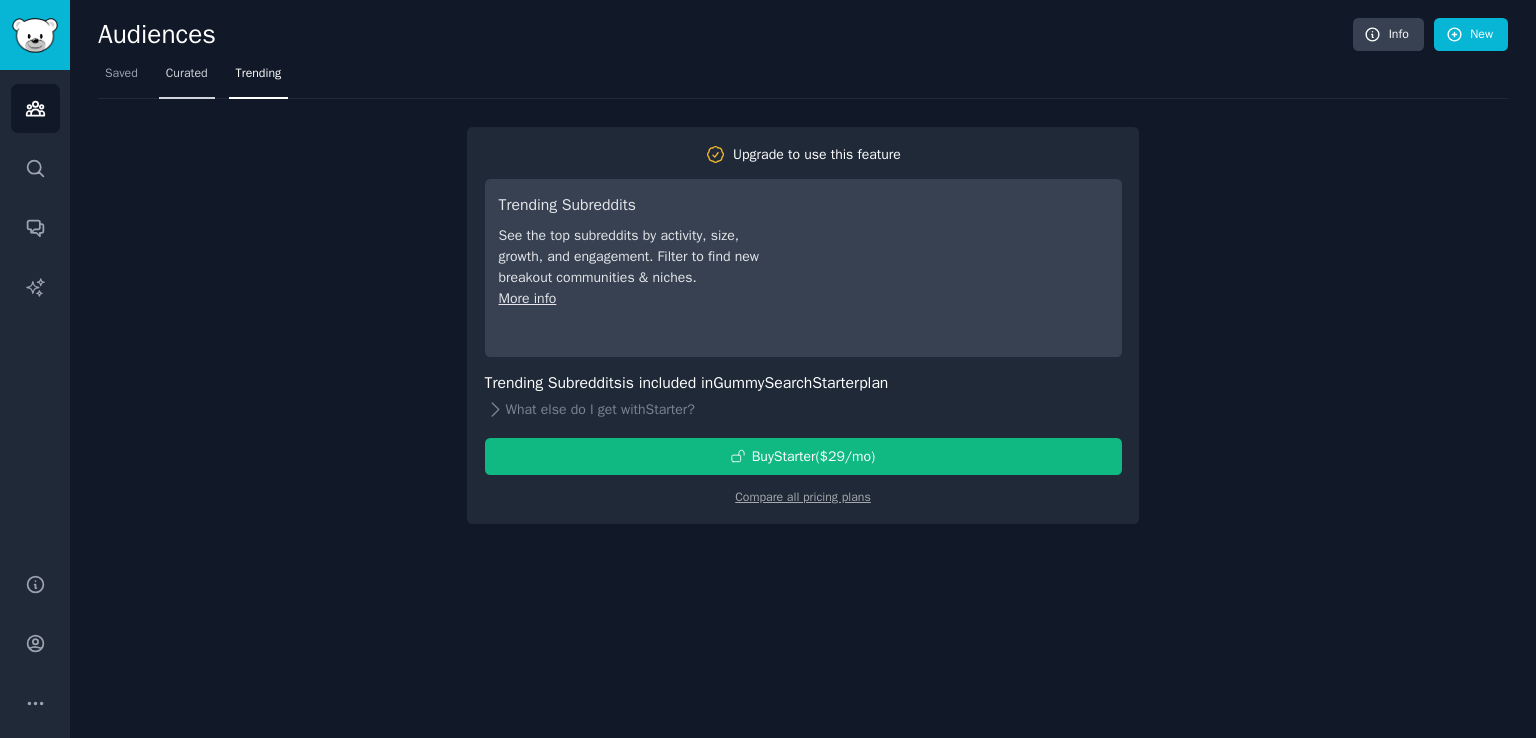 click on "Curated" at bounding box center (187, 74) 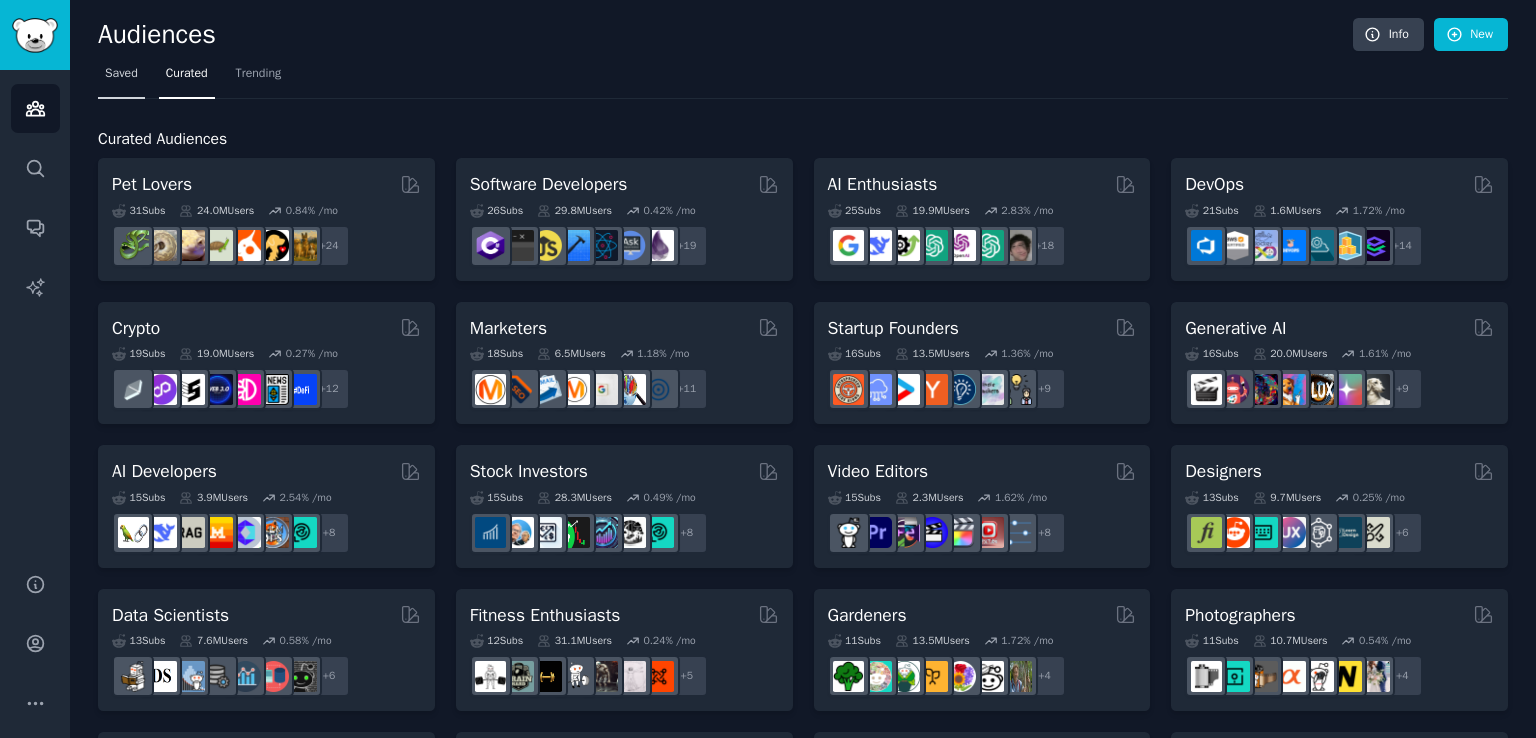 click on "Saved" at bounding box center [121, 74] 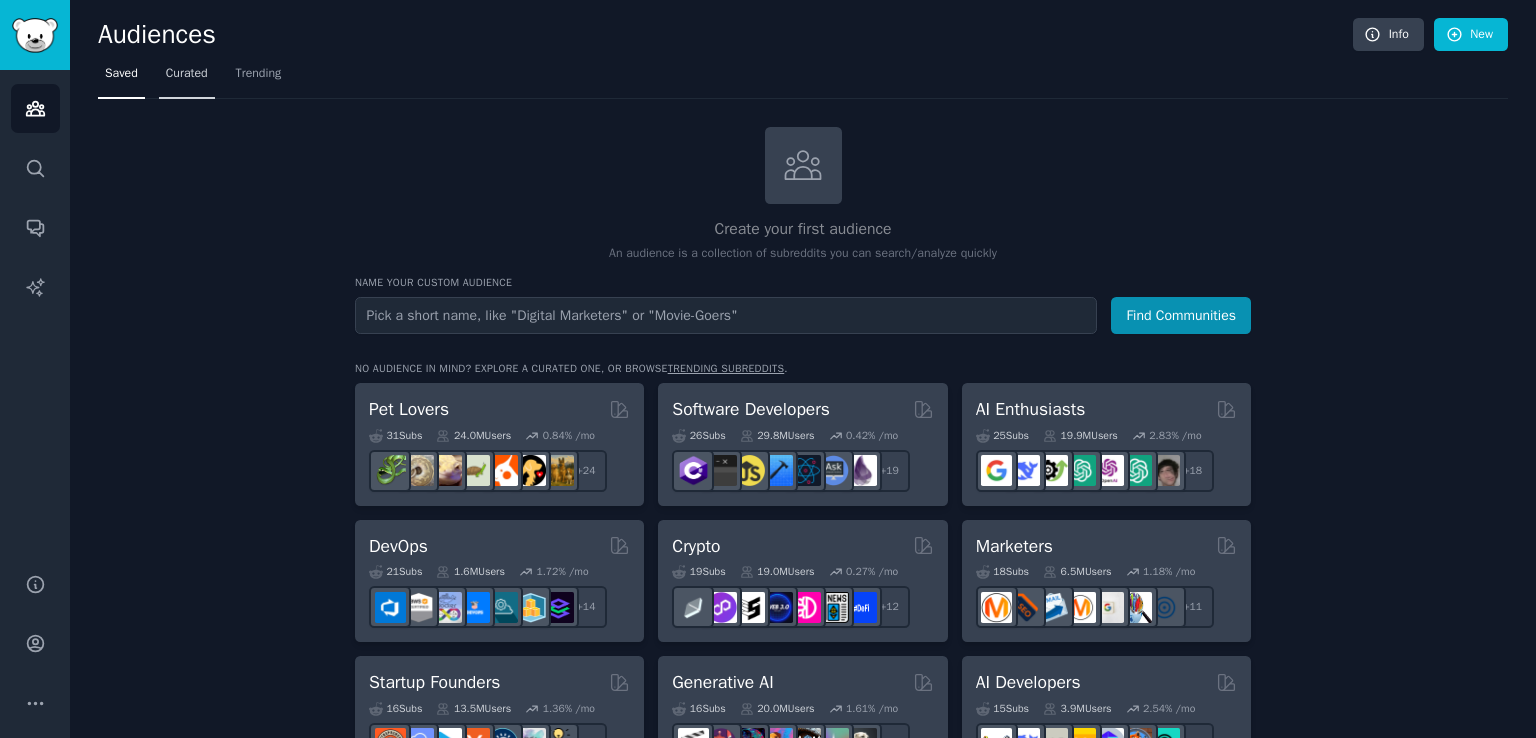 click on "Curated" at bounding box center [187, 74] 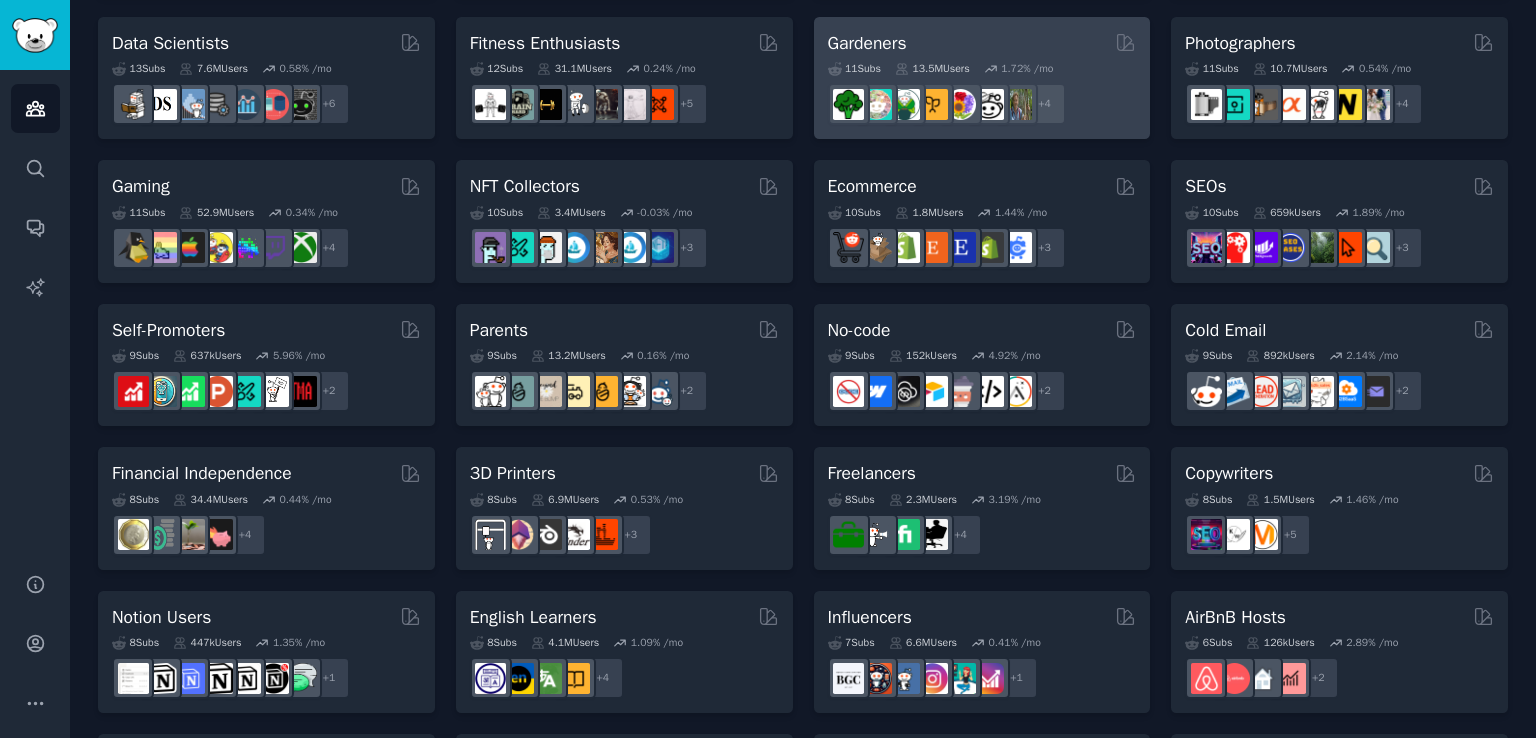 scroll, scrollTop: 572, scrollLeft: 0, axis: vertical 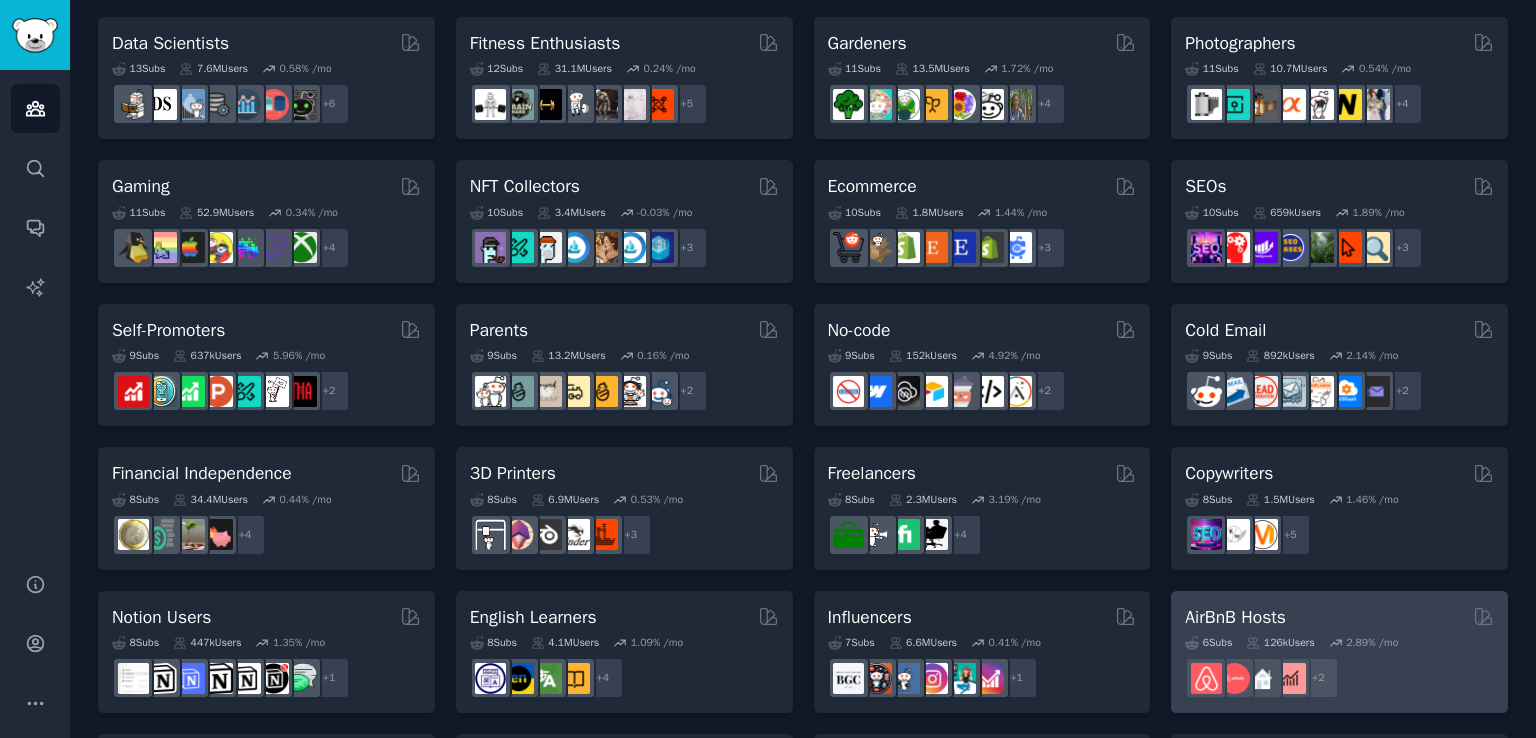 click on "+ 2" at bounding box center (1339, 678) 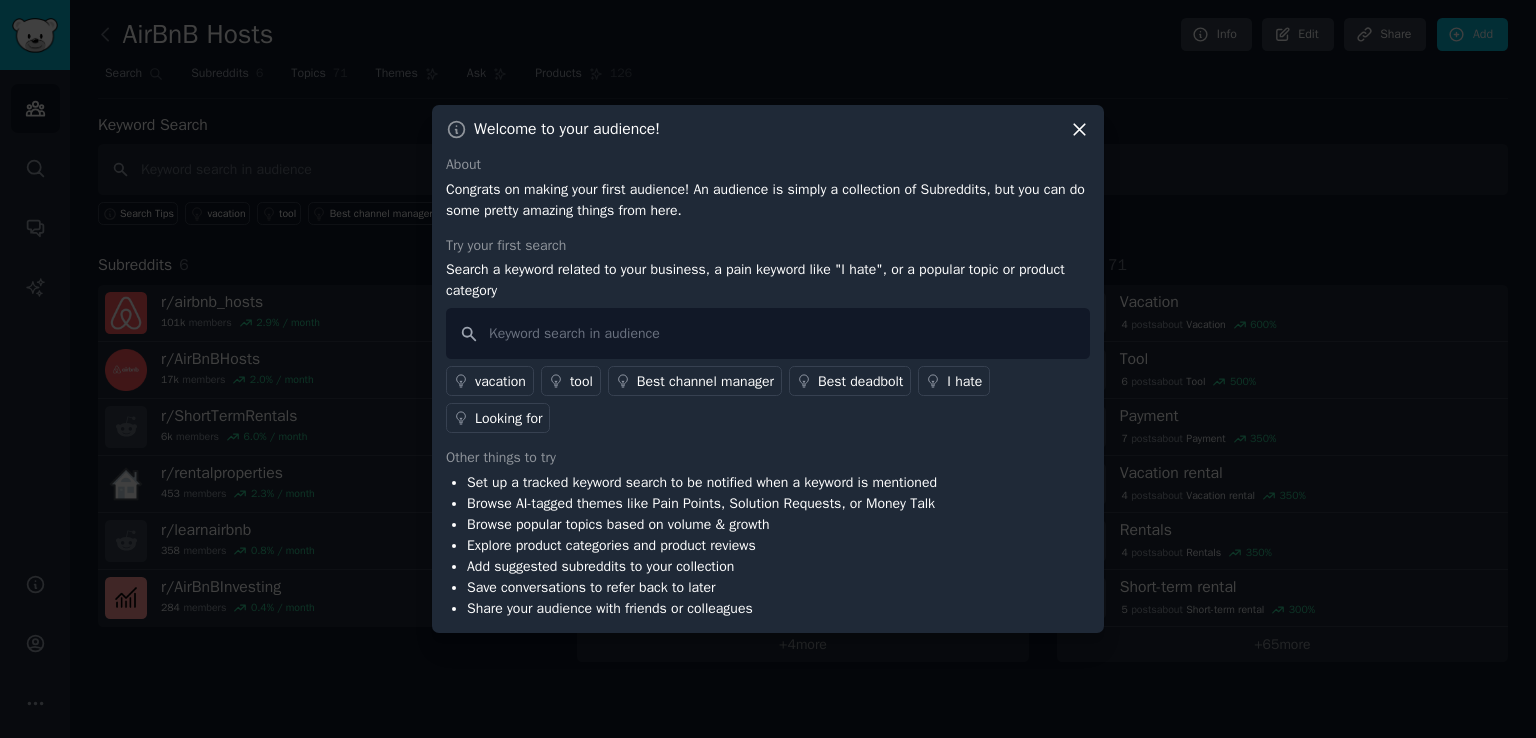click 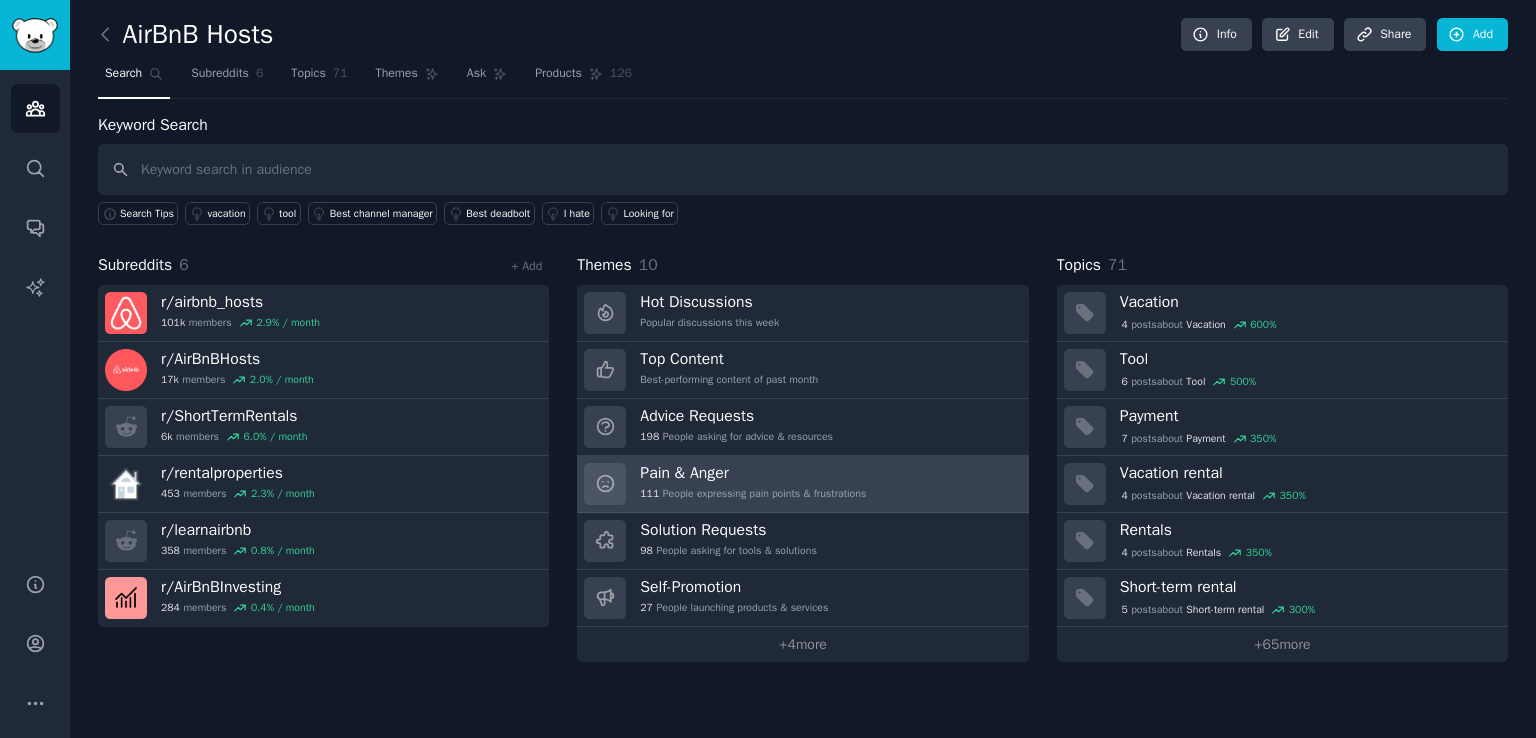 click on "111 People expressing pain points & frustrations" at bounding box center (753, 494) 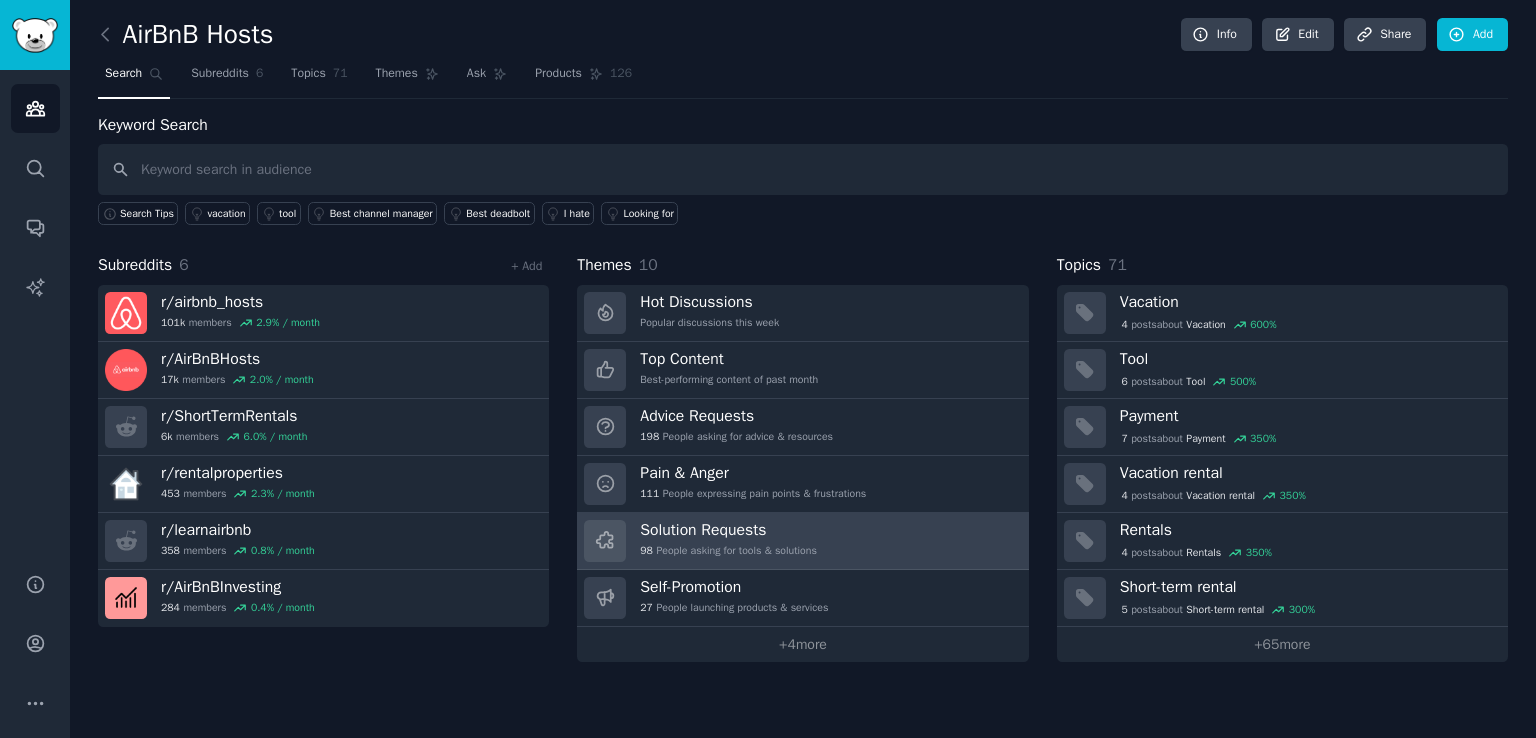 click on "Solution Requests 98 People asking for tools & solutions" at bounding box center (802, 541) 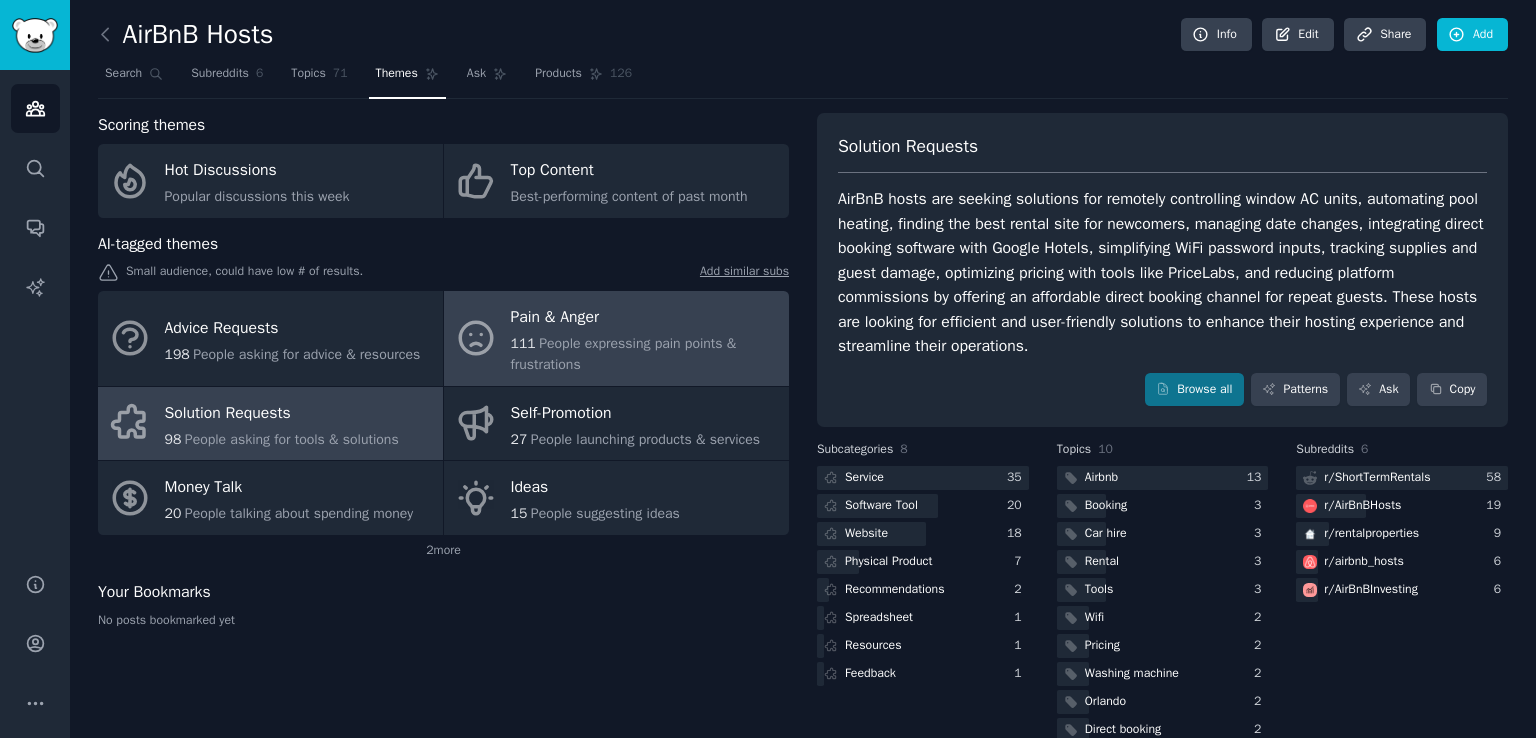 click on "111 People expressing pain points & frustrations" at bounding box center [645, 354] 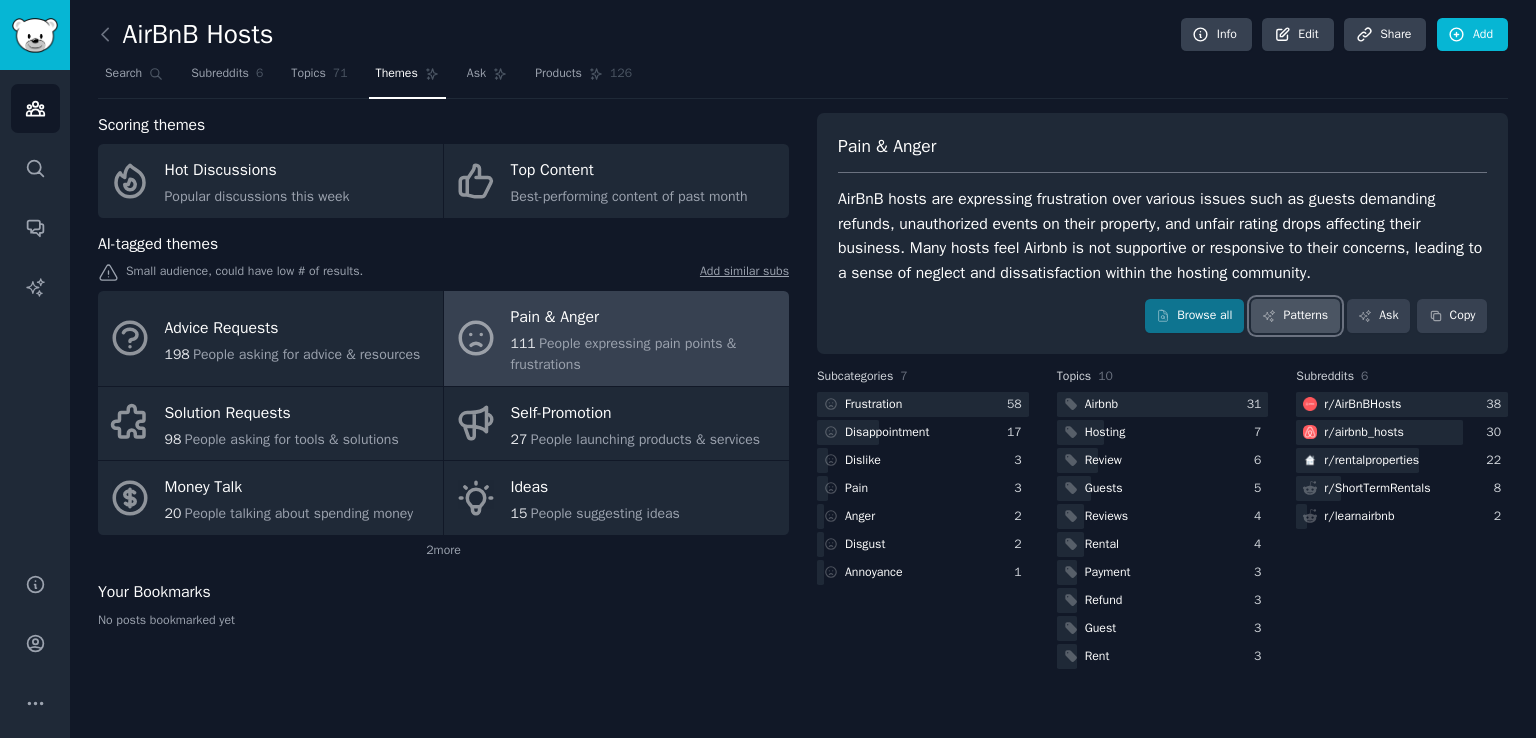 click 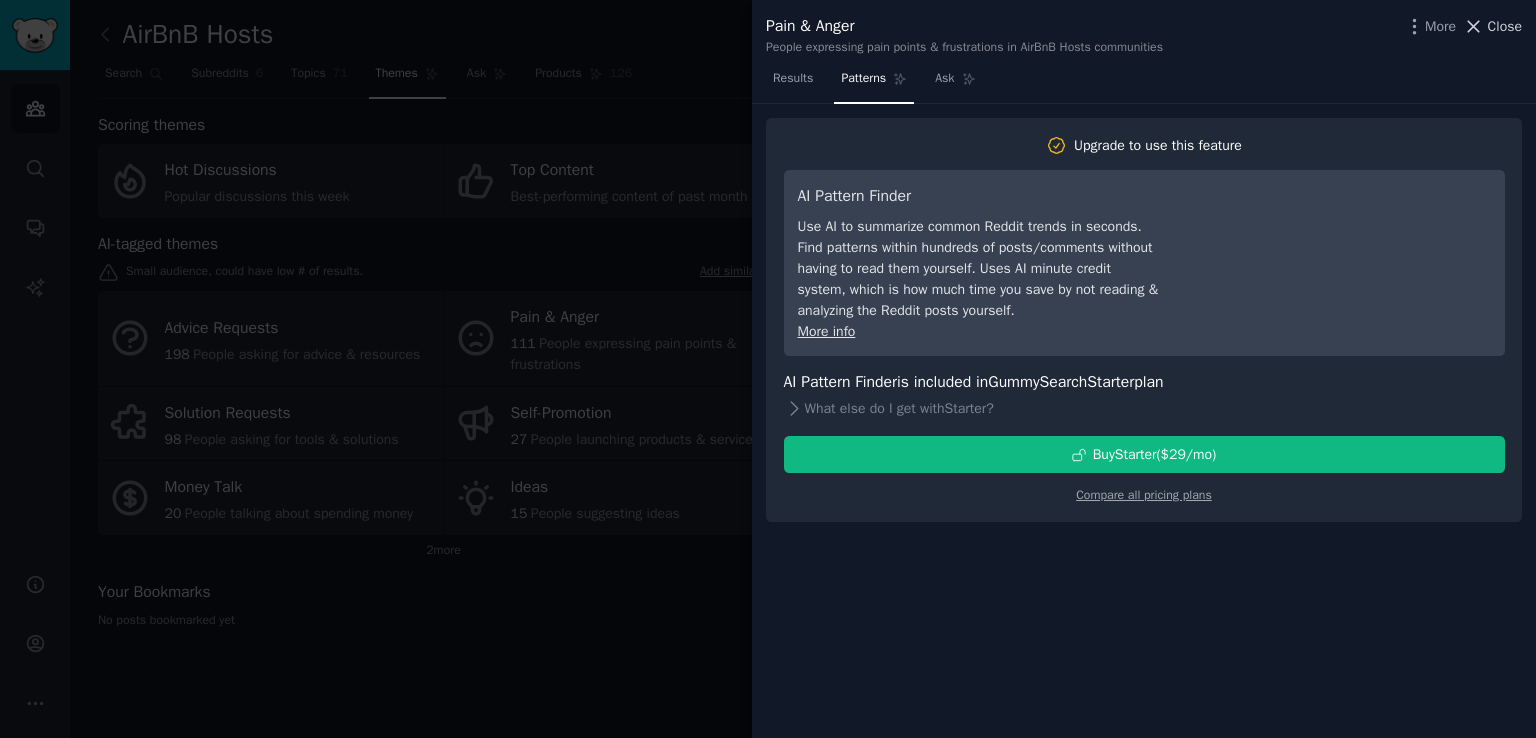 click on "Close" at bounding box center (1505, 26) 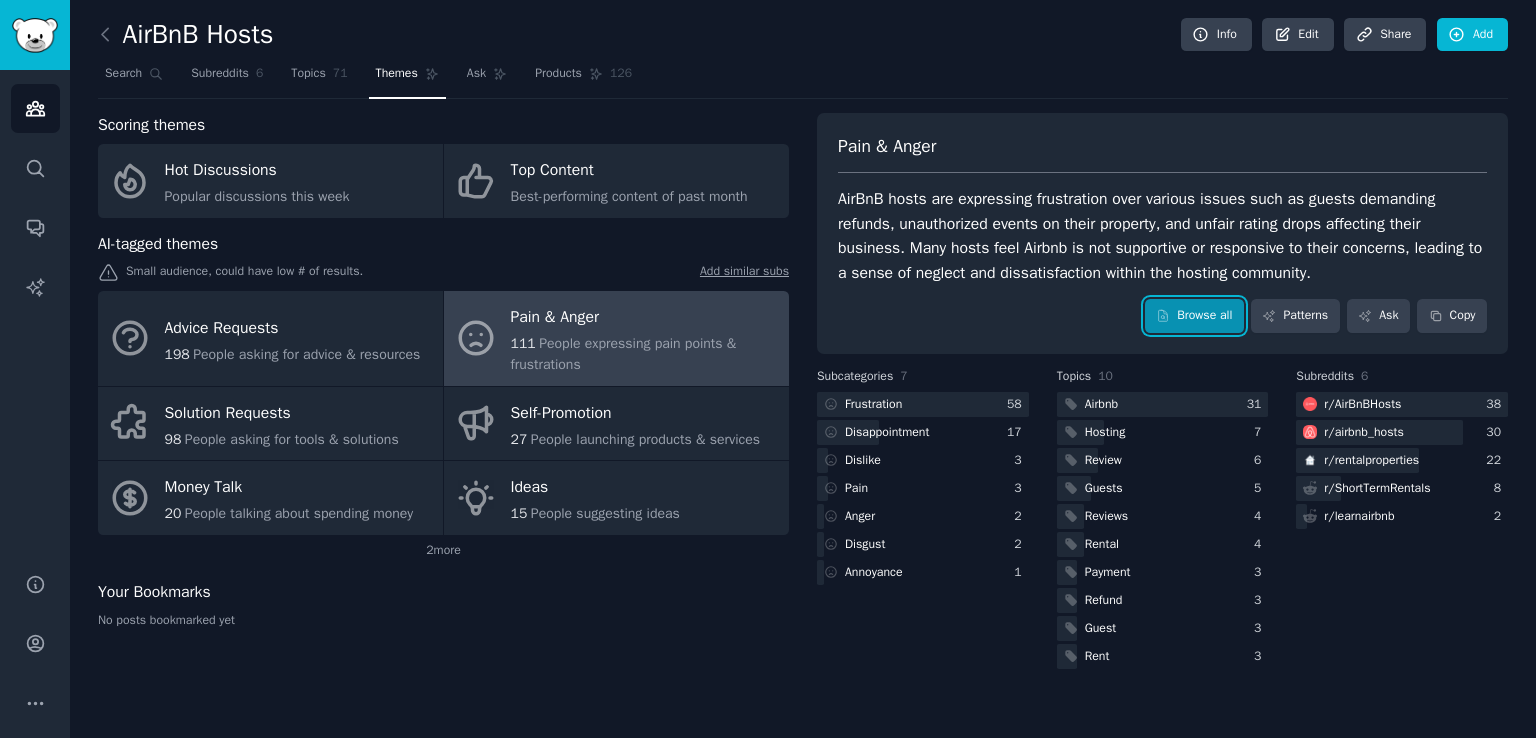 click on "Browse all" at bounding box center [1194, 316] 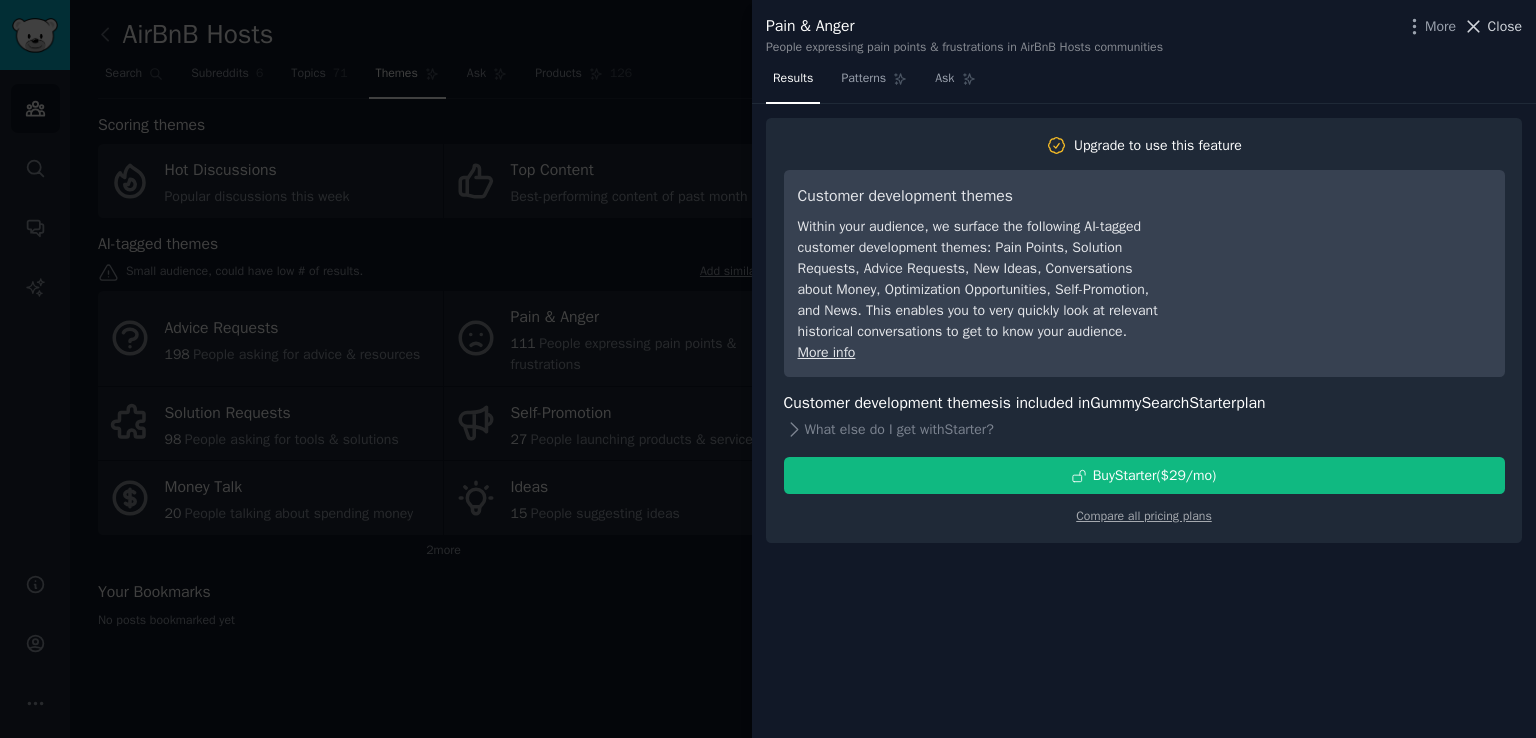 click on "Close" at bounding box center (1505, 26) 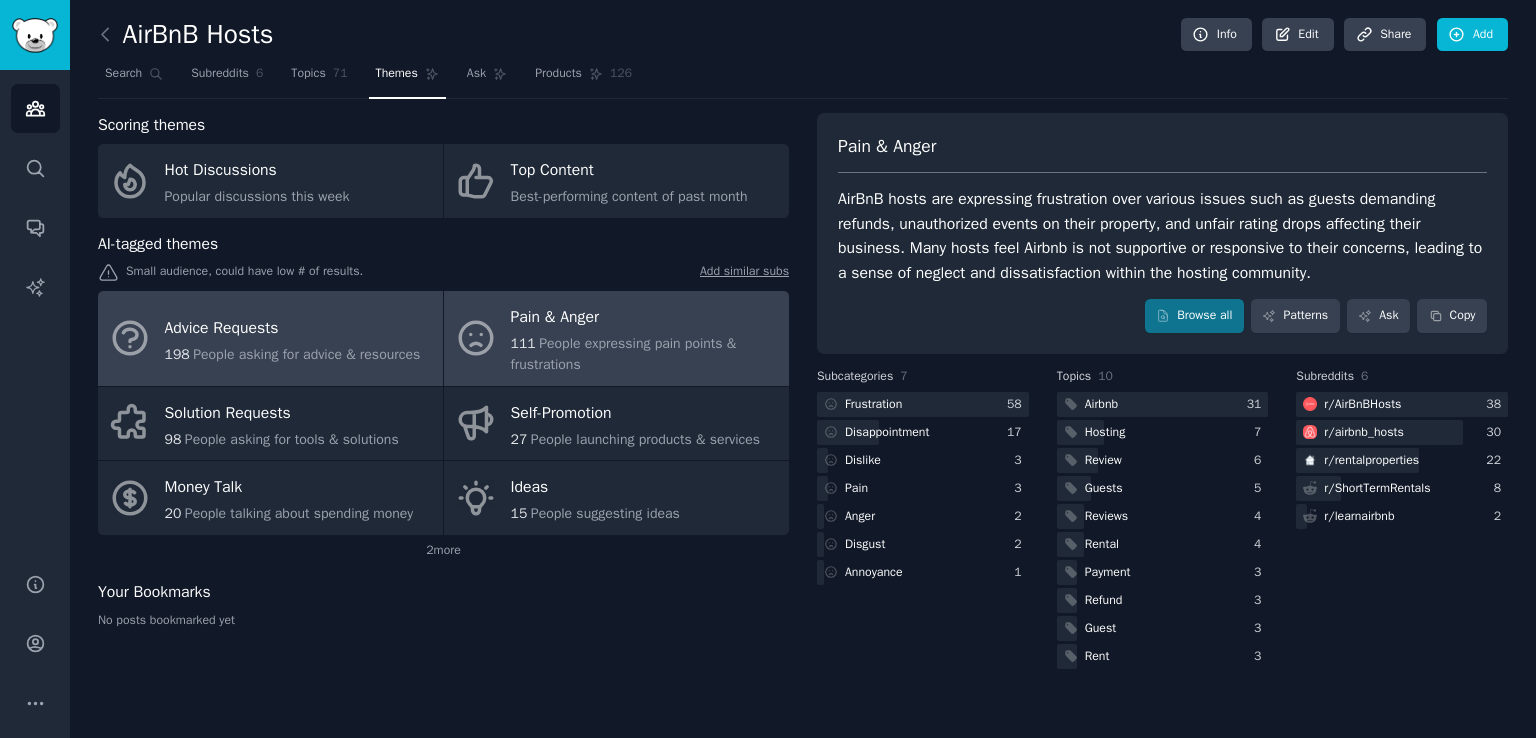 click on "People asking for advice & resources" at bounding box center [306, 354] 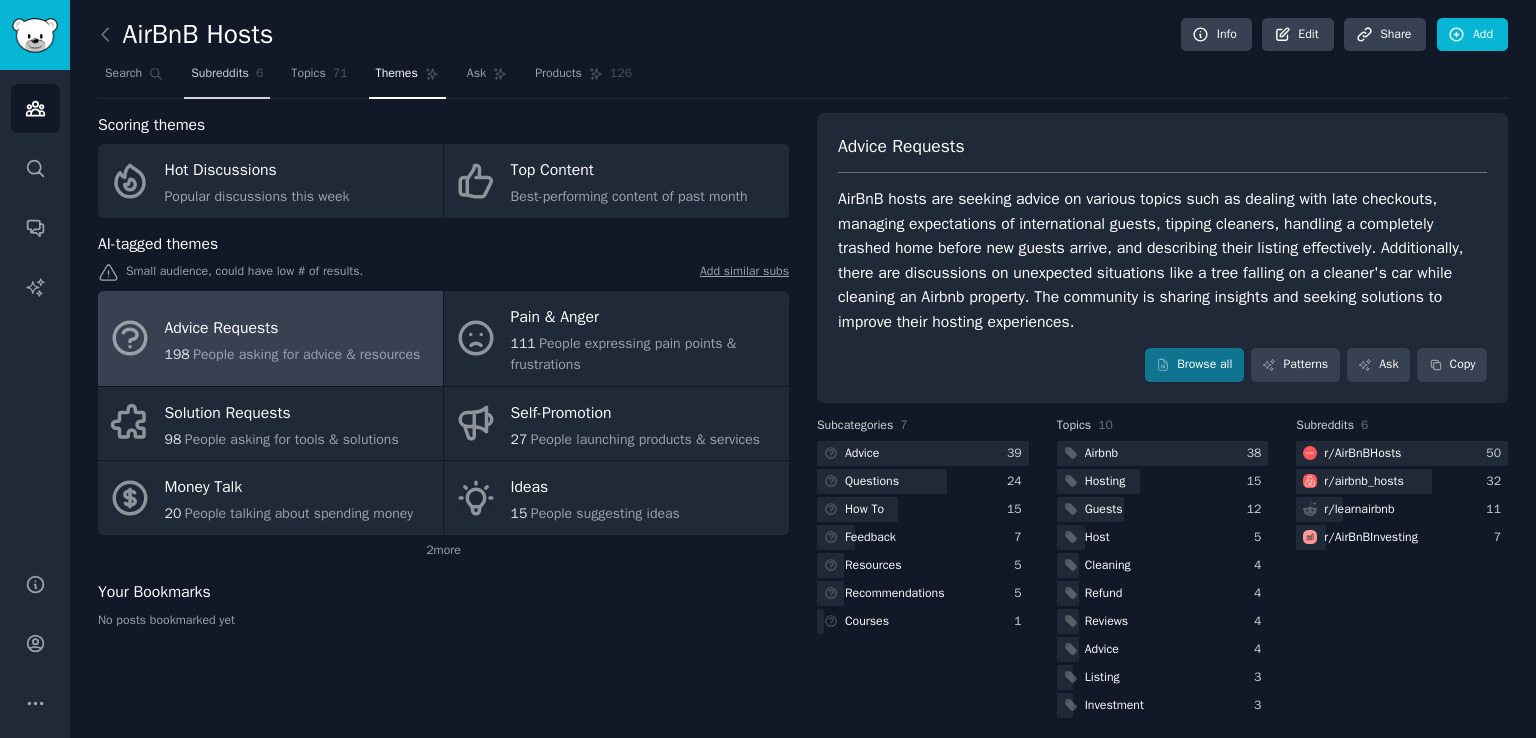 click on "Subreddits 6" at bounding box center [227, 78] 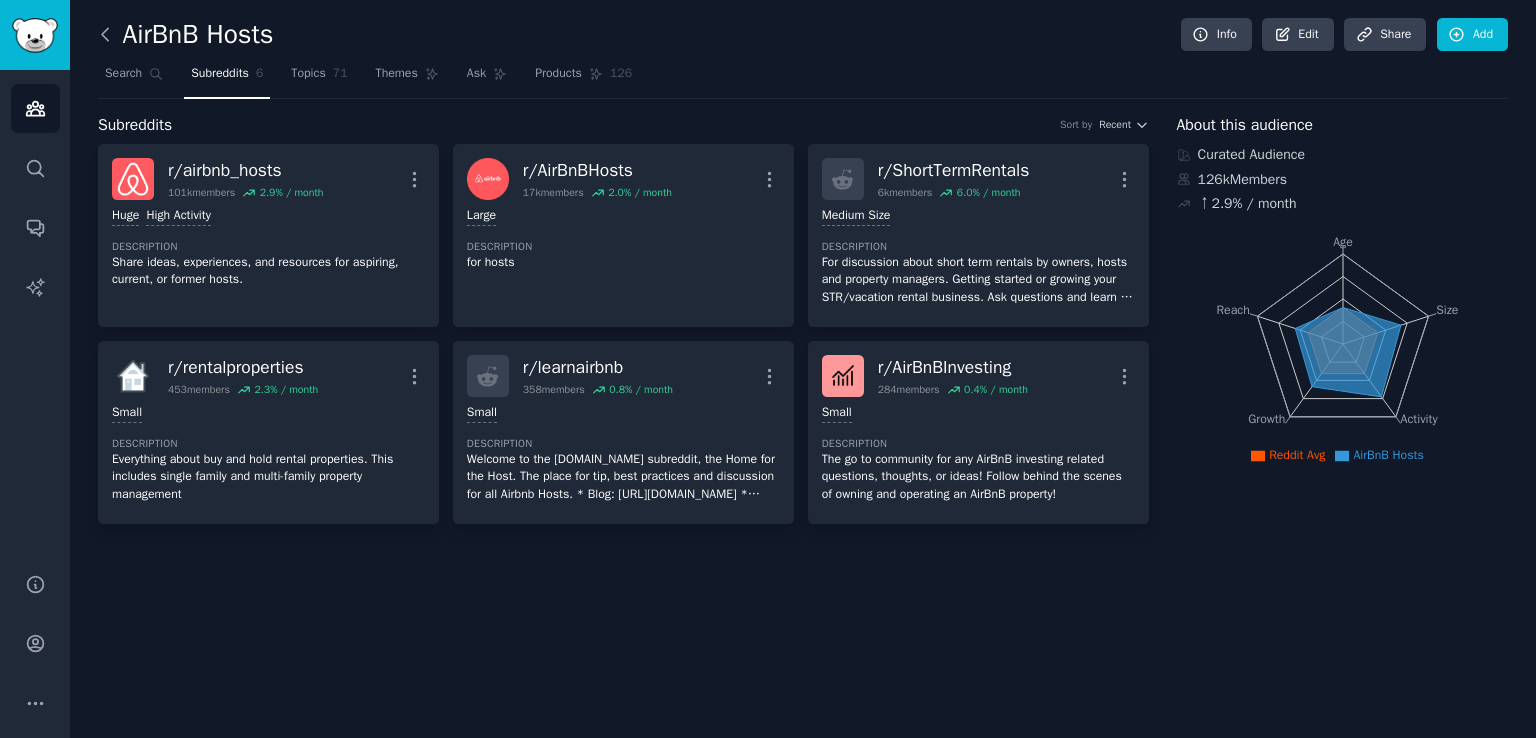 click 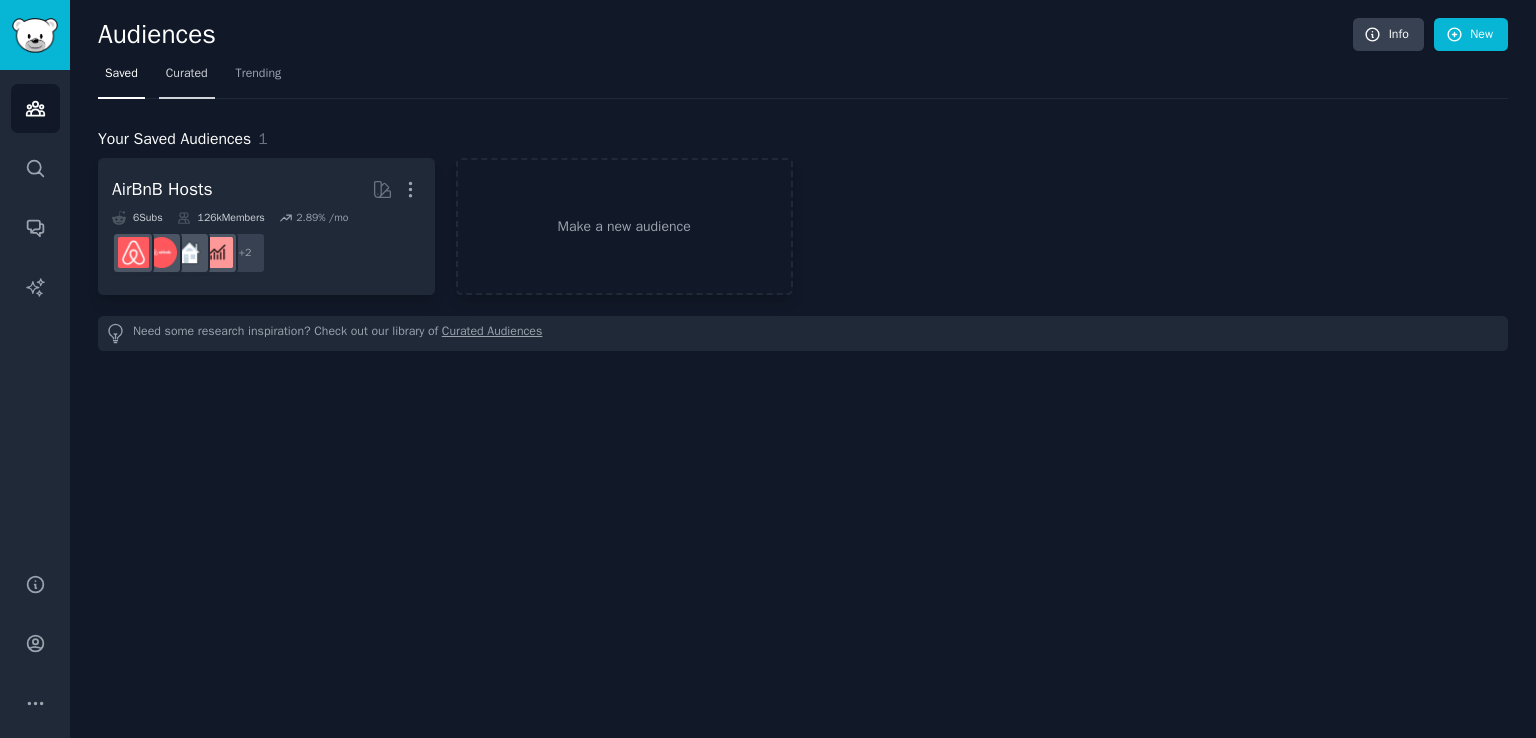 click on "Curated" at bounding box center (187, 74) 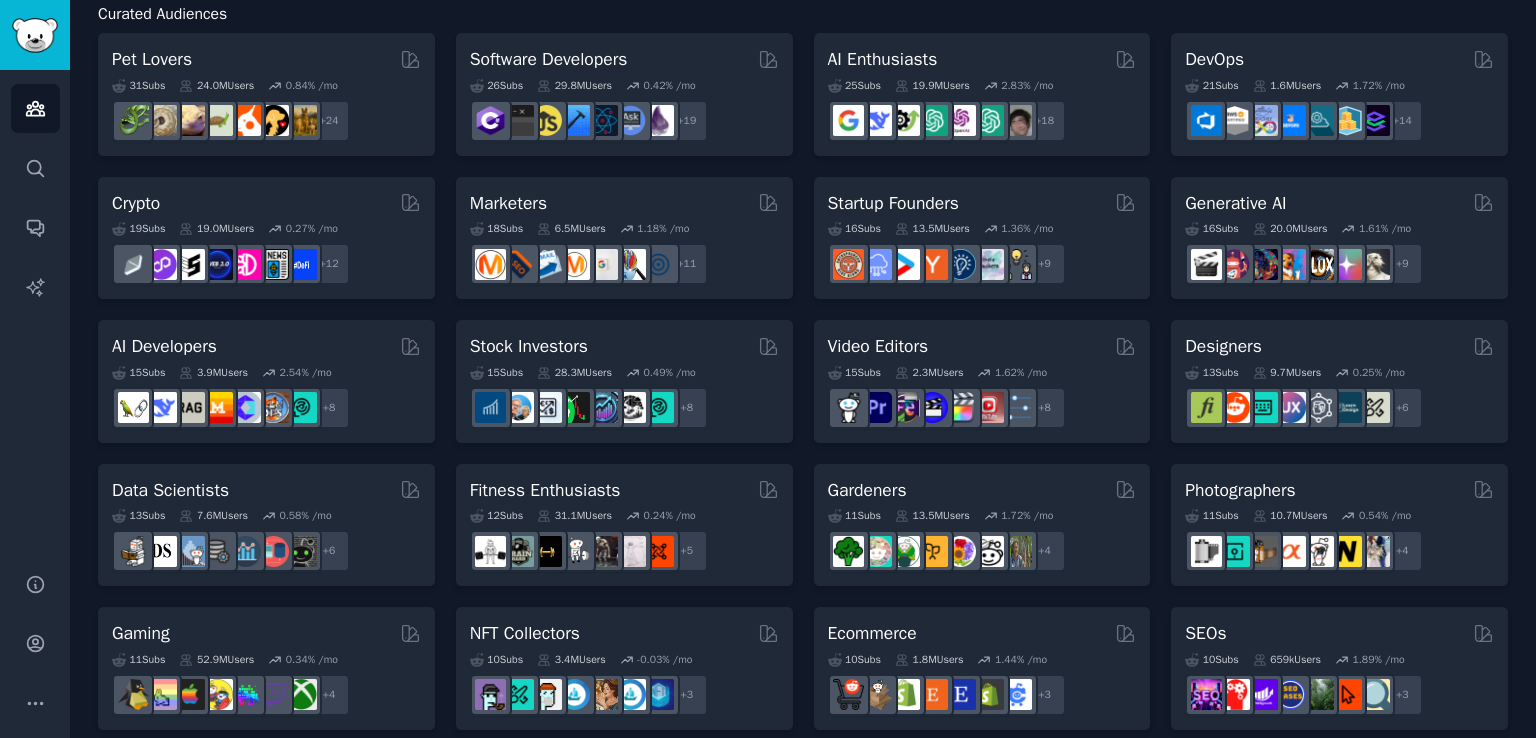 scroll, scrollTop: 0, scrollLeft: 0, axis: both 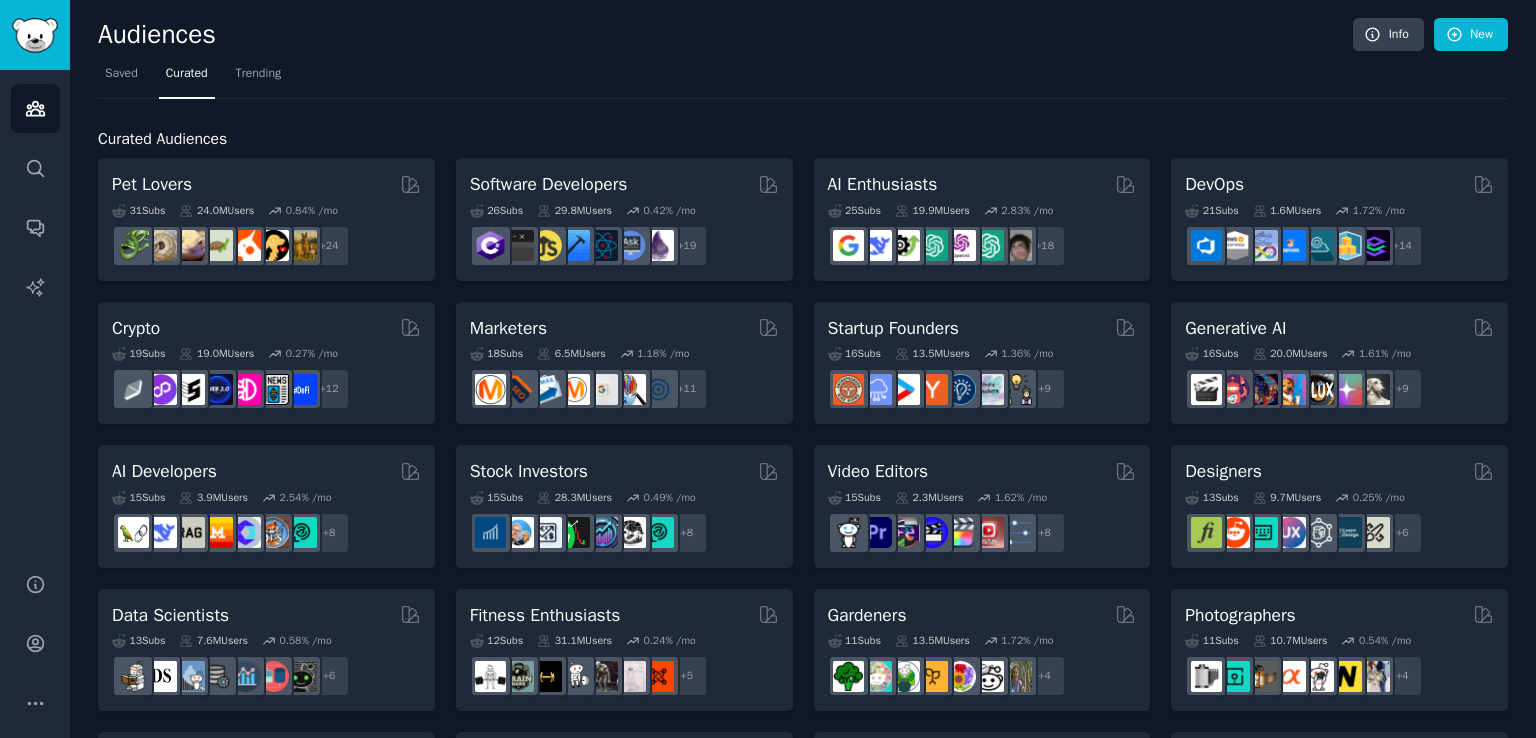 click on "Curated Audiences" at bounding box center (162, 139) 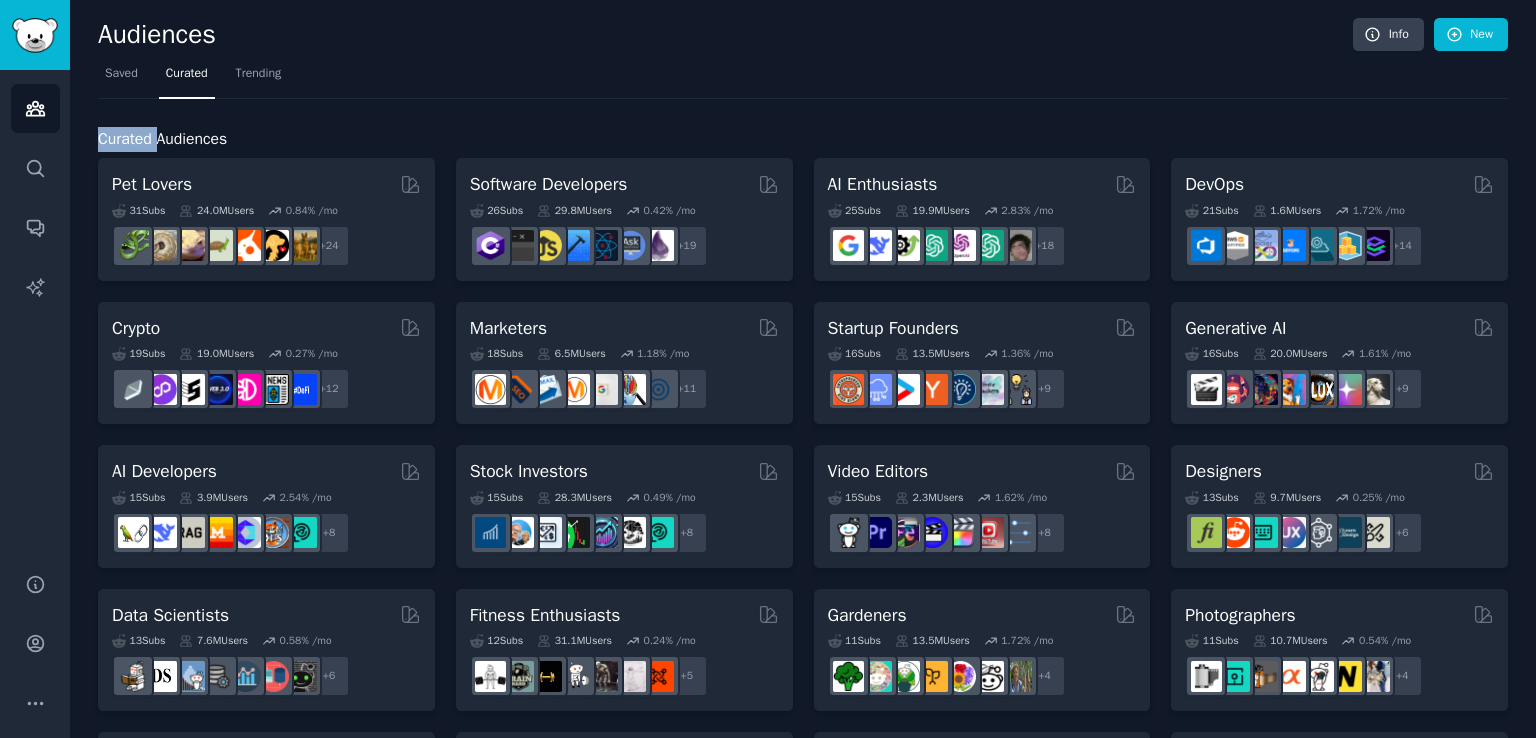 click on "Curated Audiences" at bounding box center (162, 139) 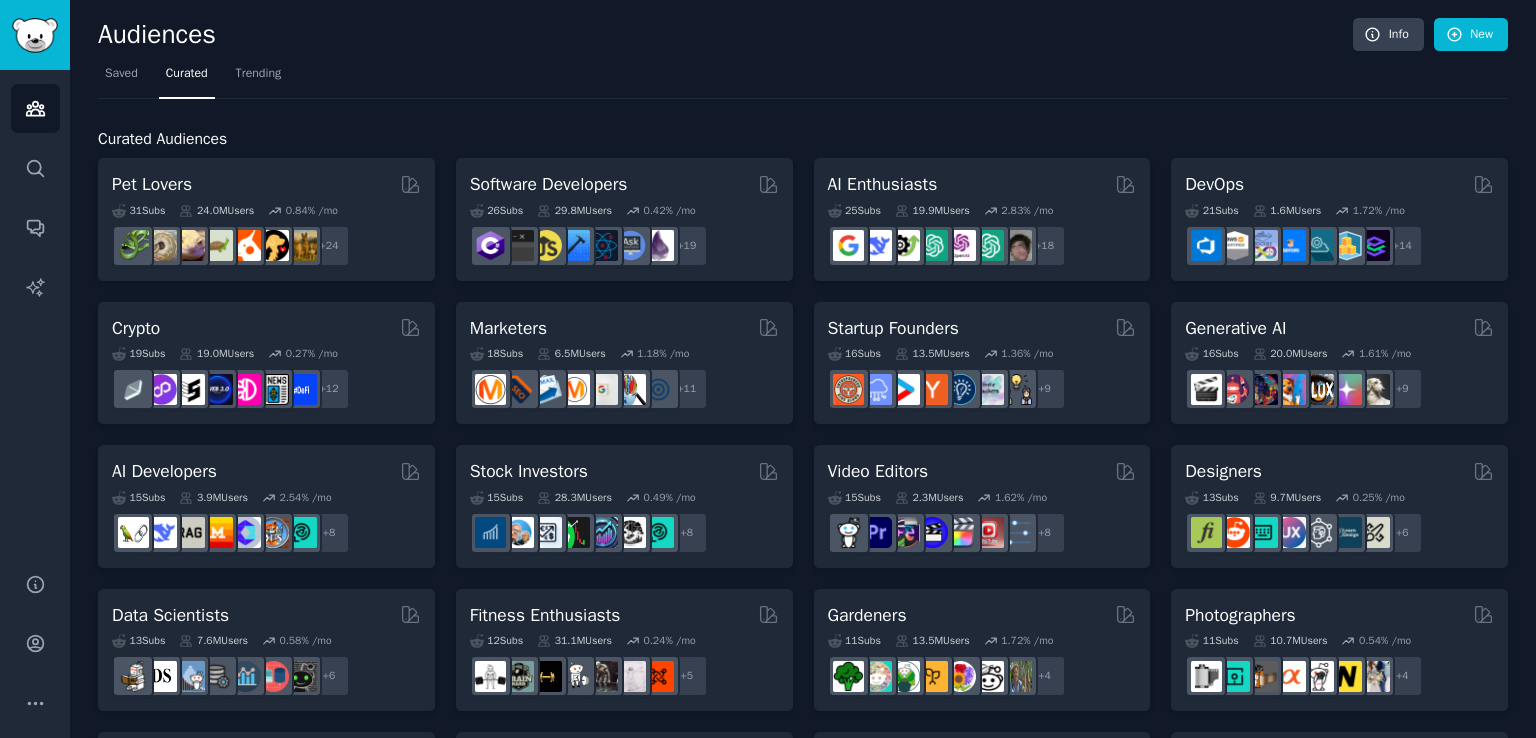 click on "Curated Audiences" at bounding box center [803, 139] 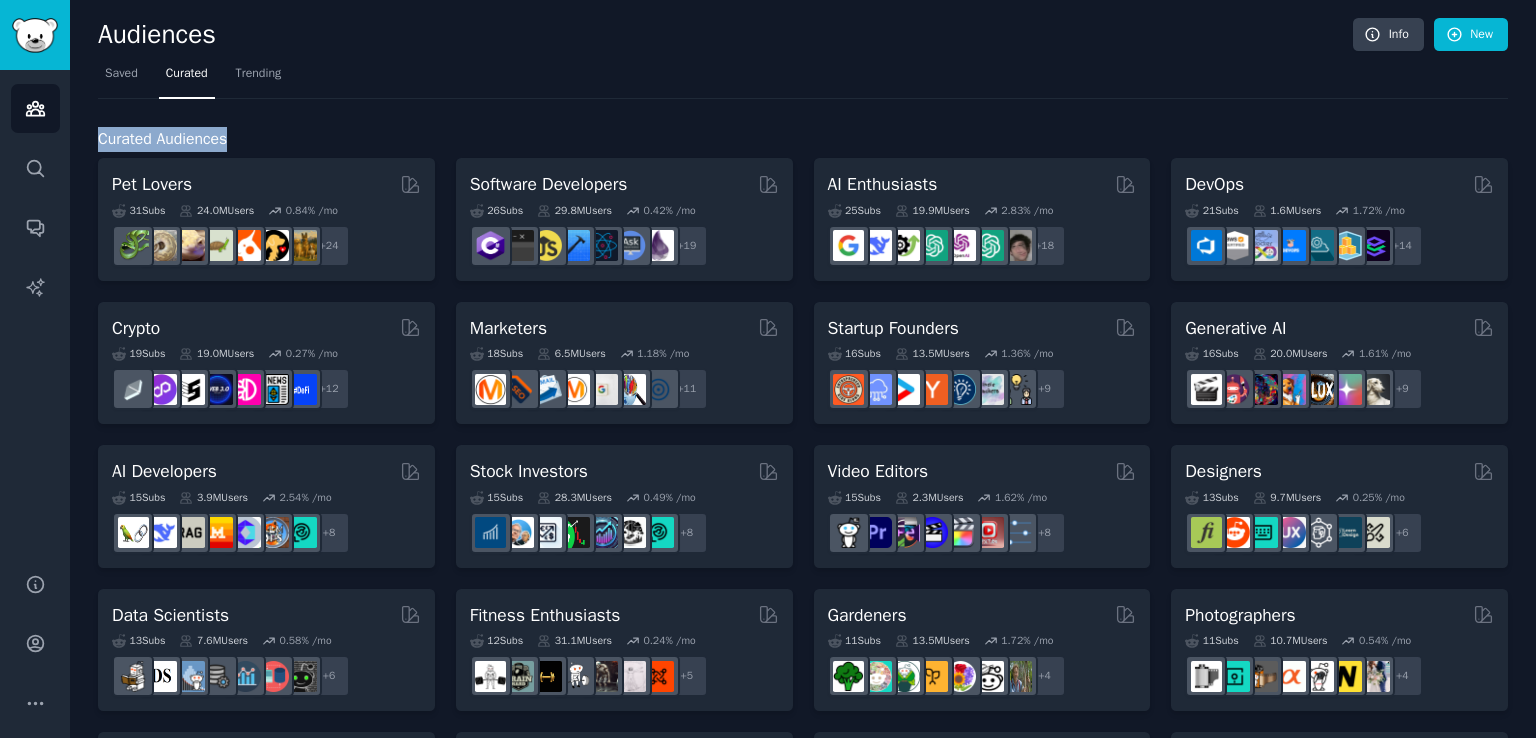 drag, startPoint x: 243, startPoint y: 136, endPoint x: 98, endPoint y: 135, distance: 145.00345 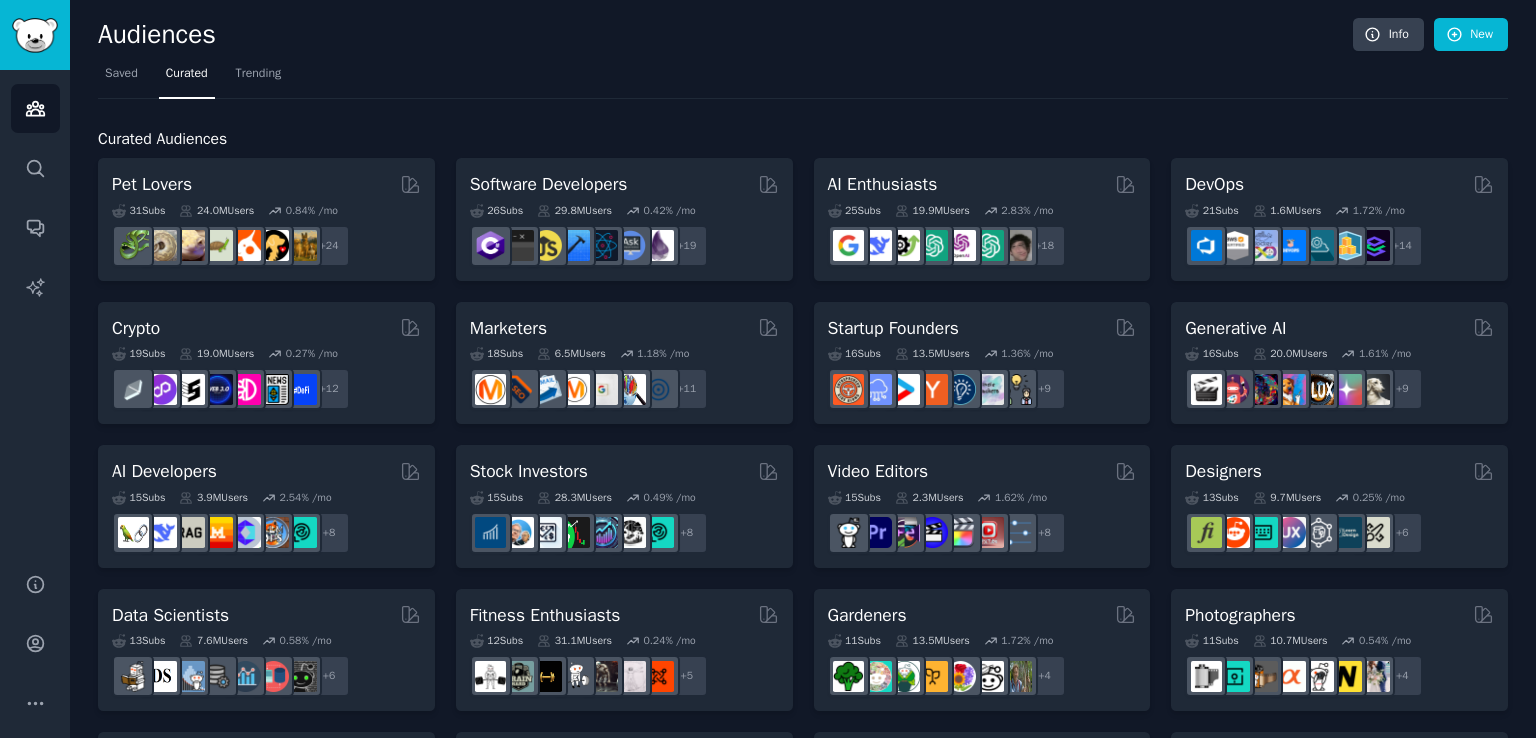 click on "Audiences Info New" at bounding box center [803, 38] 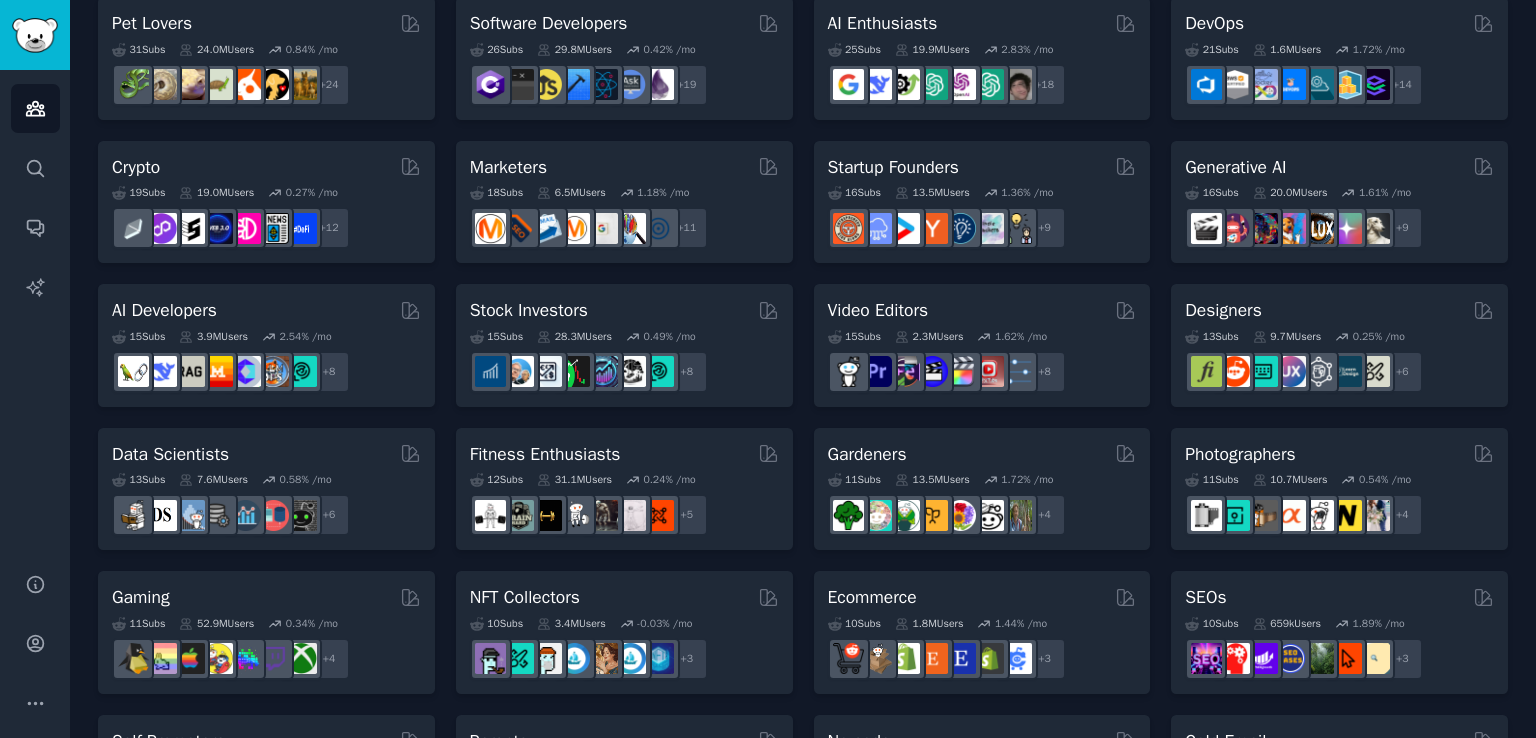 scroll, scrollTop: 0, scrollLeft: 0, axis: both 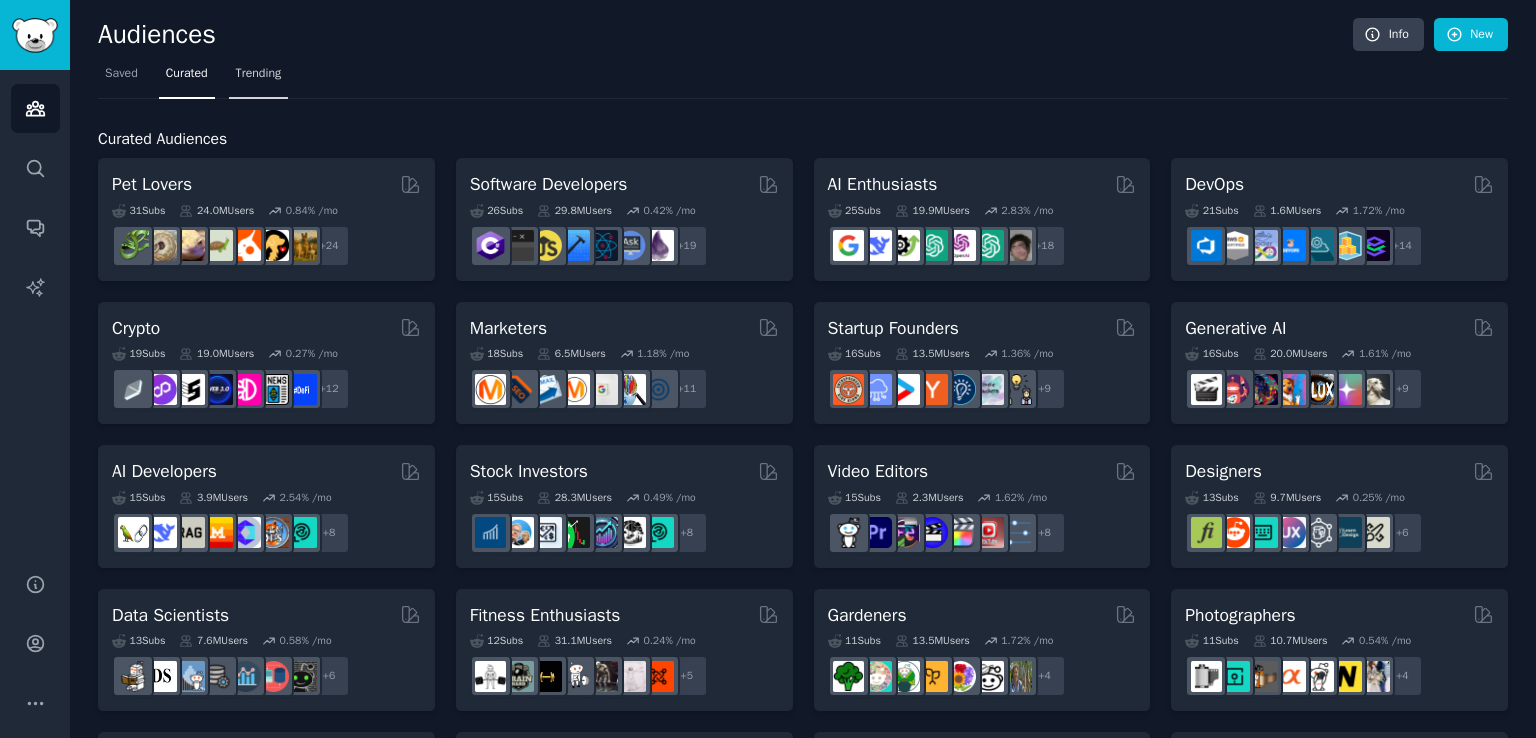 click on "Trending" at bounding box center [259, 78] 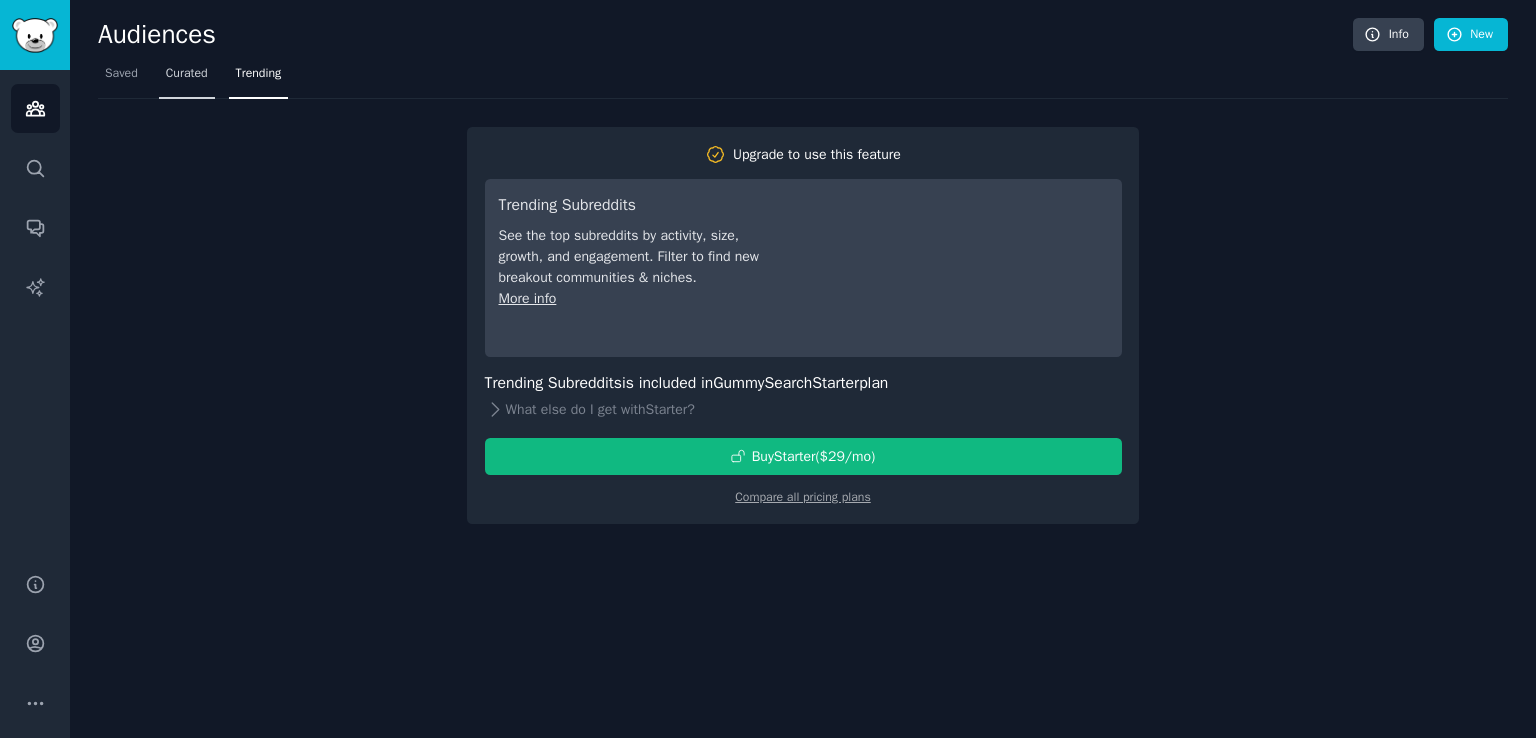 click on "Curated" at bounding box center [187, 74] 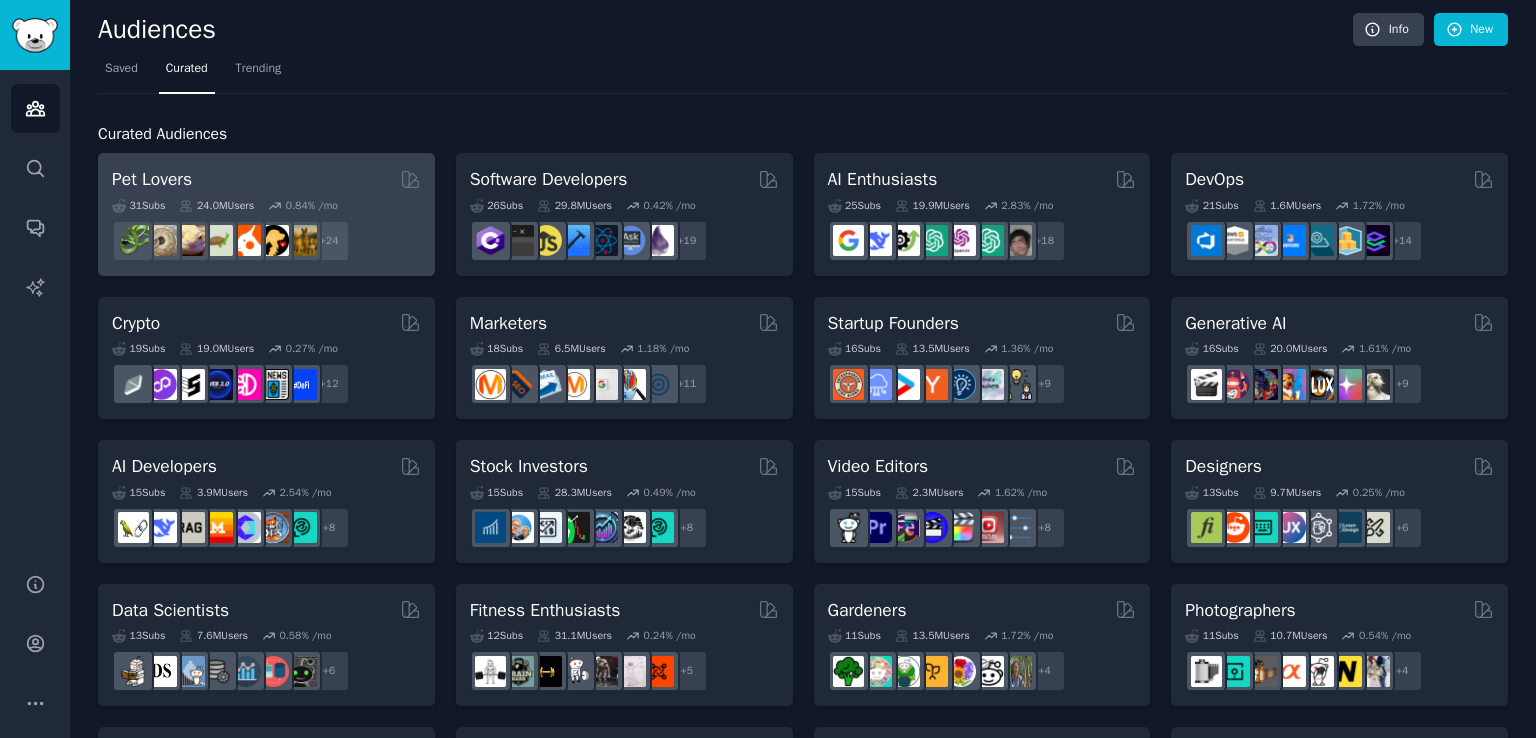 scroll, scrollTop: 0, scrollLeft: 0, axis: both 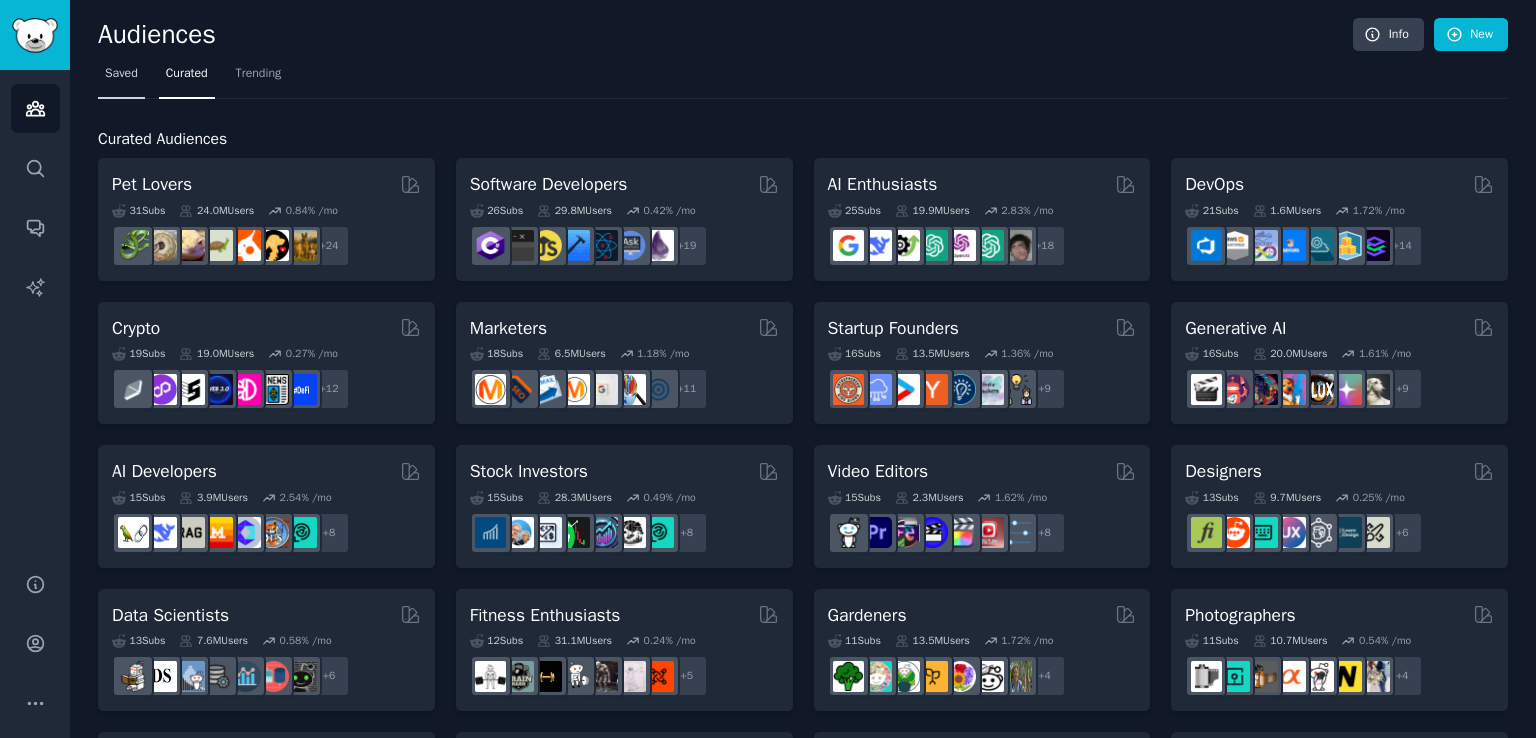 click on "Saved" at bounding box center [121, 78] 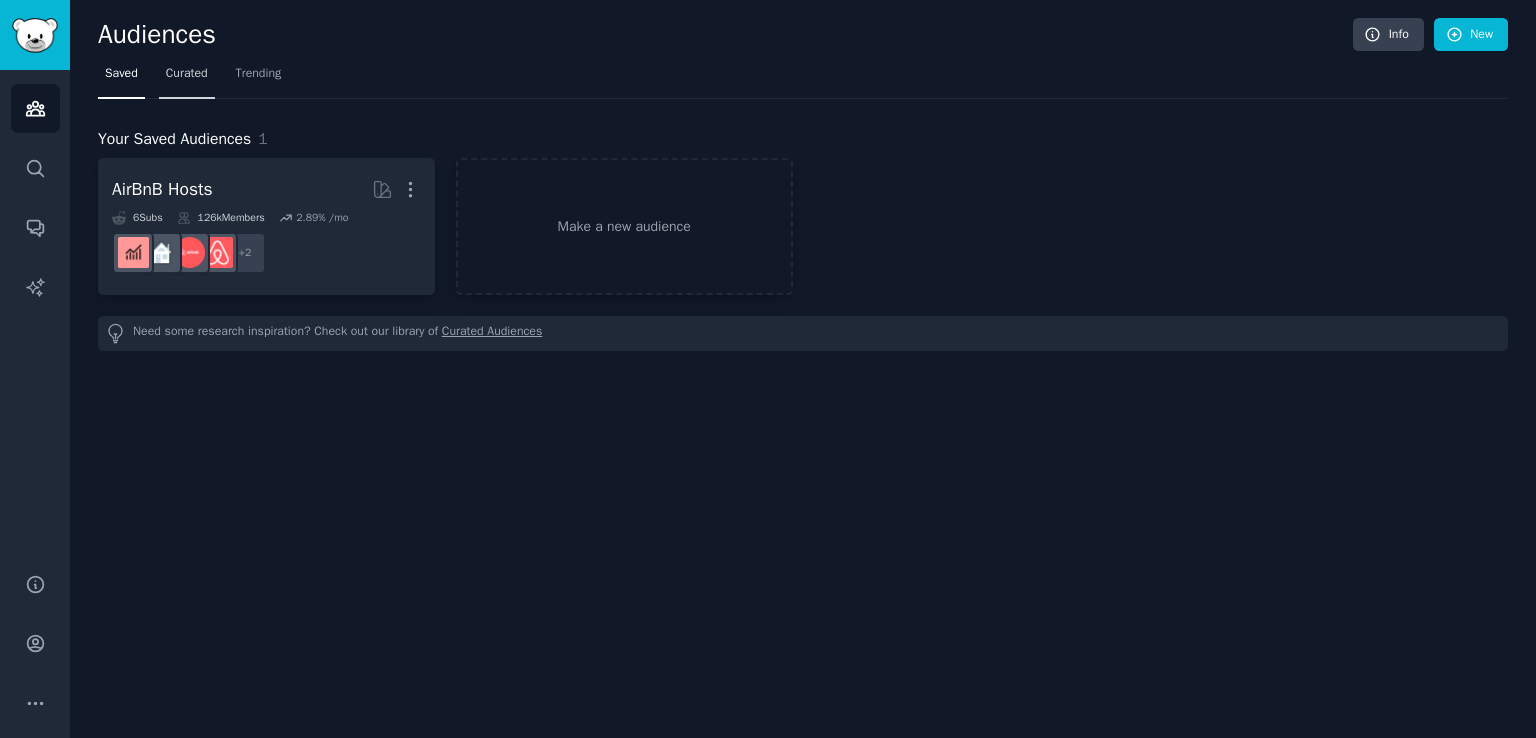 click on "Curated" at bounding box center [187, 78] 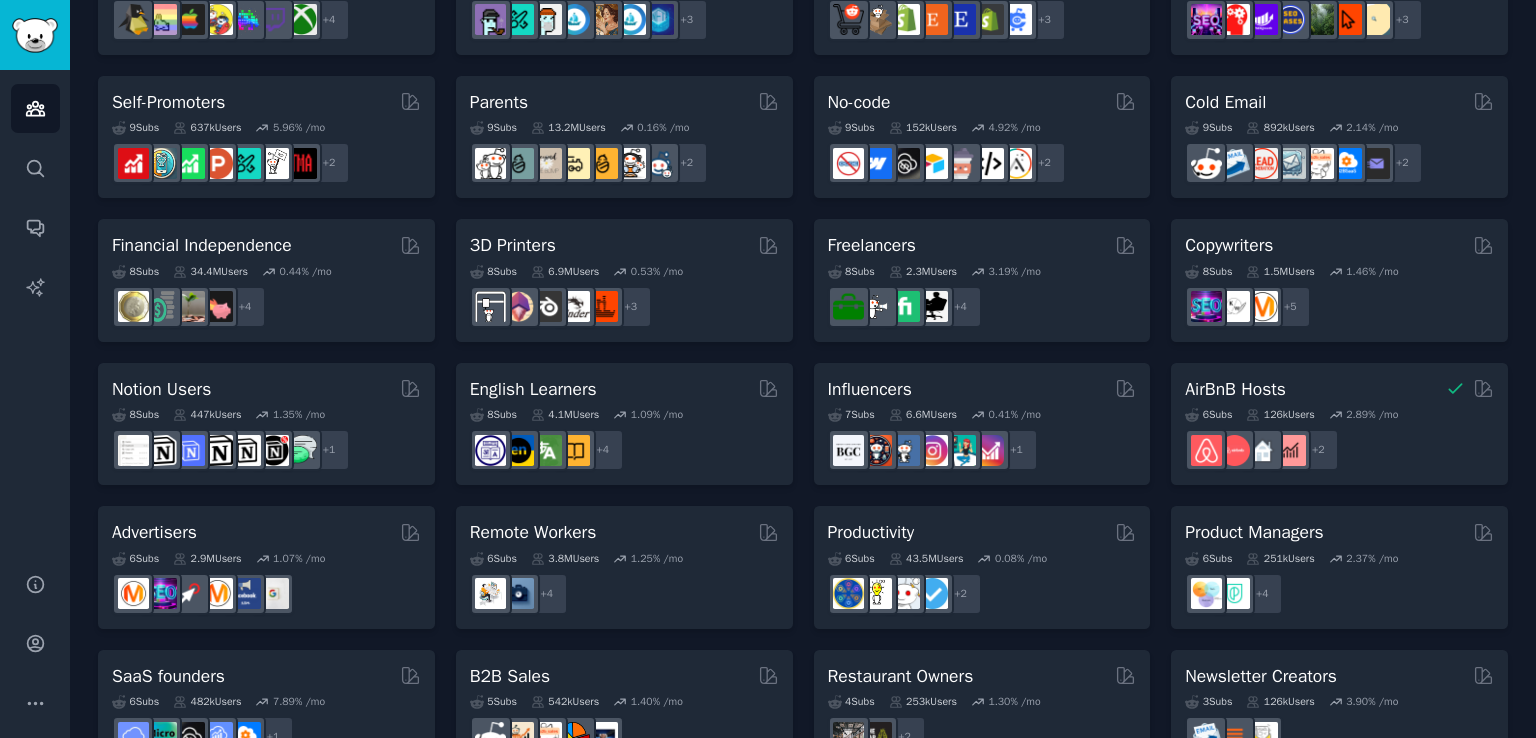 scroll, scrollTop: 861, scrollLeft: 0, axis: vertical 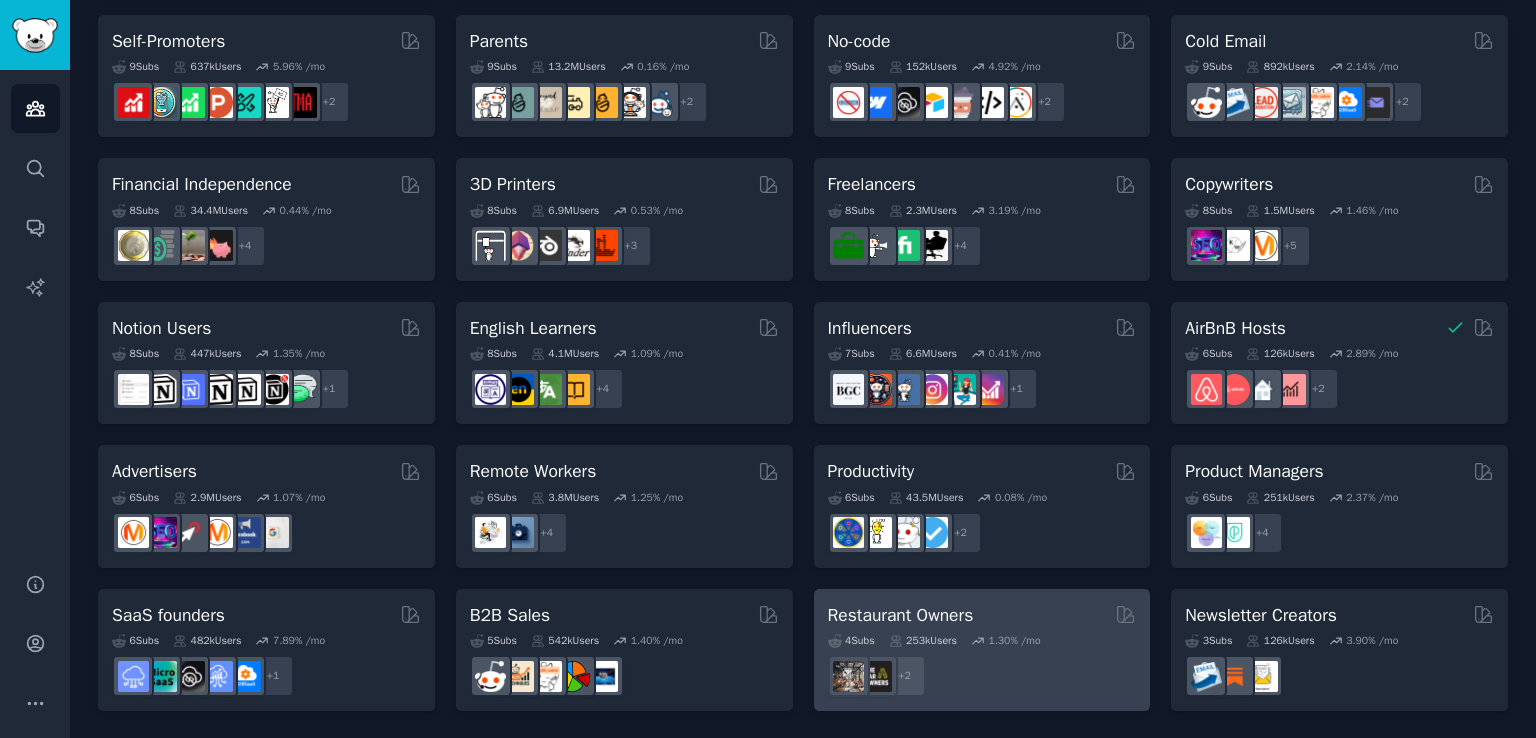 click on "+ 2" at bounding box center [982, 676] 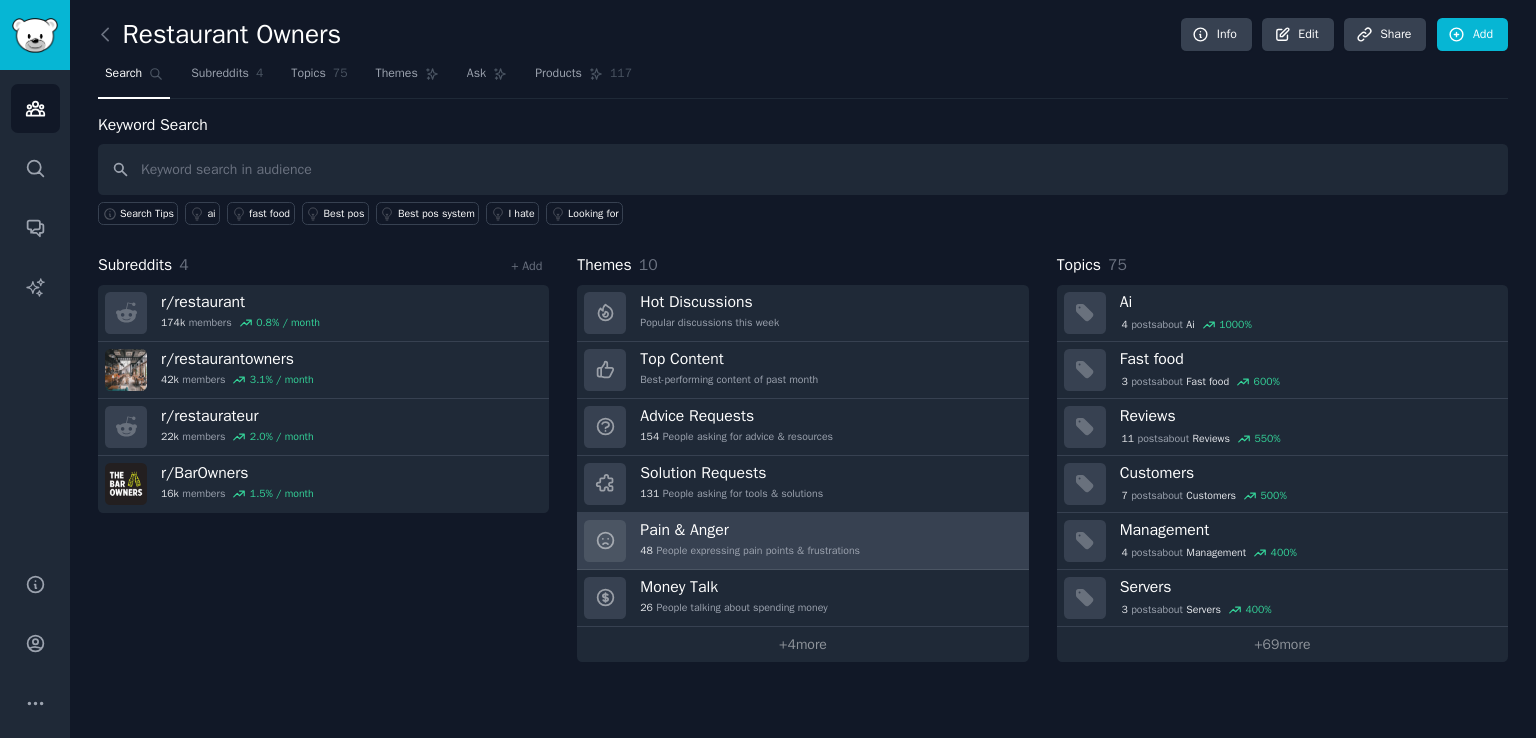 click on "48 People expressing pain points & frustrations" at bounding box center [750, 551] 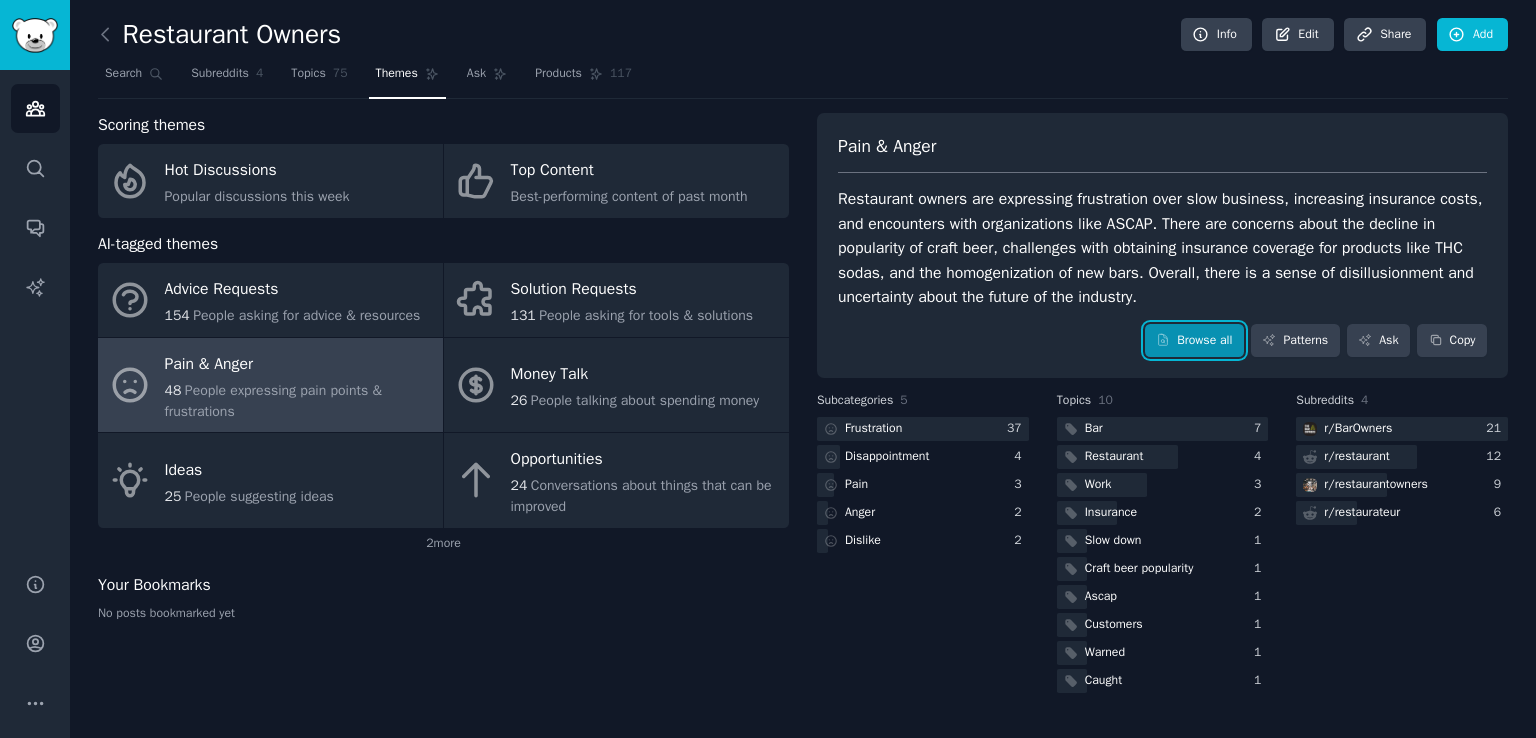 click on "Browse all" at bounding box center [1194, 341] 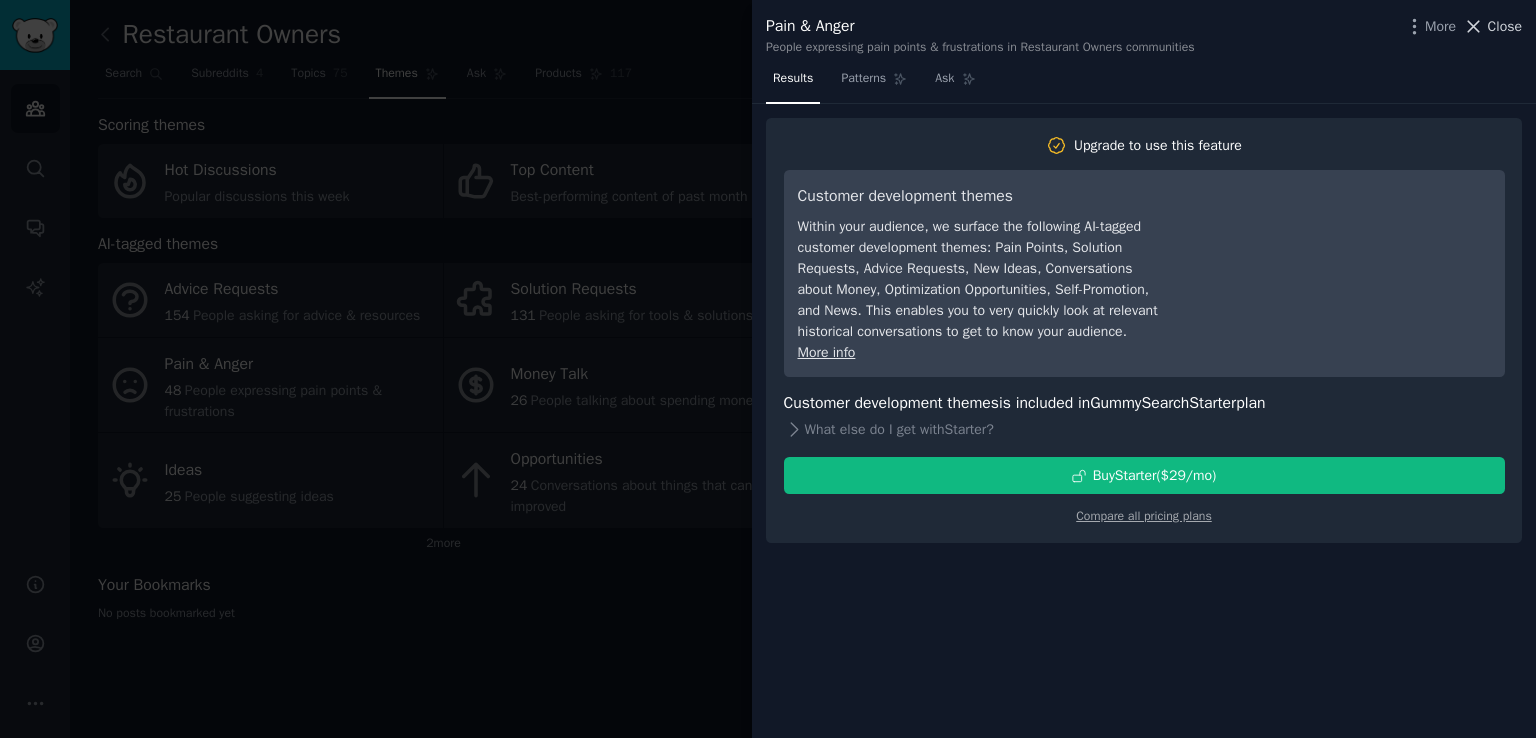 click on "Close" at bounding box center (1505, 26) 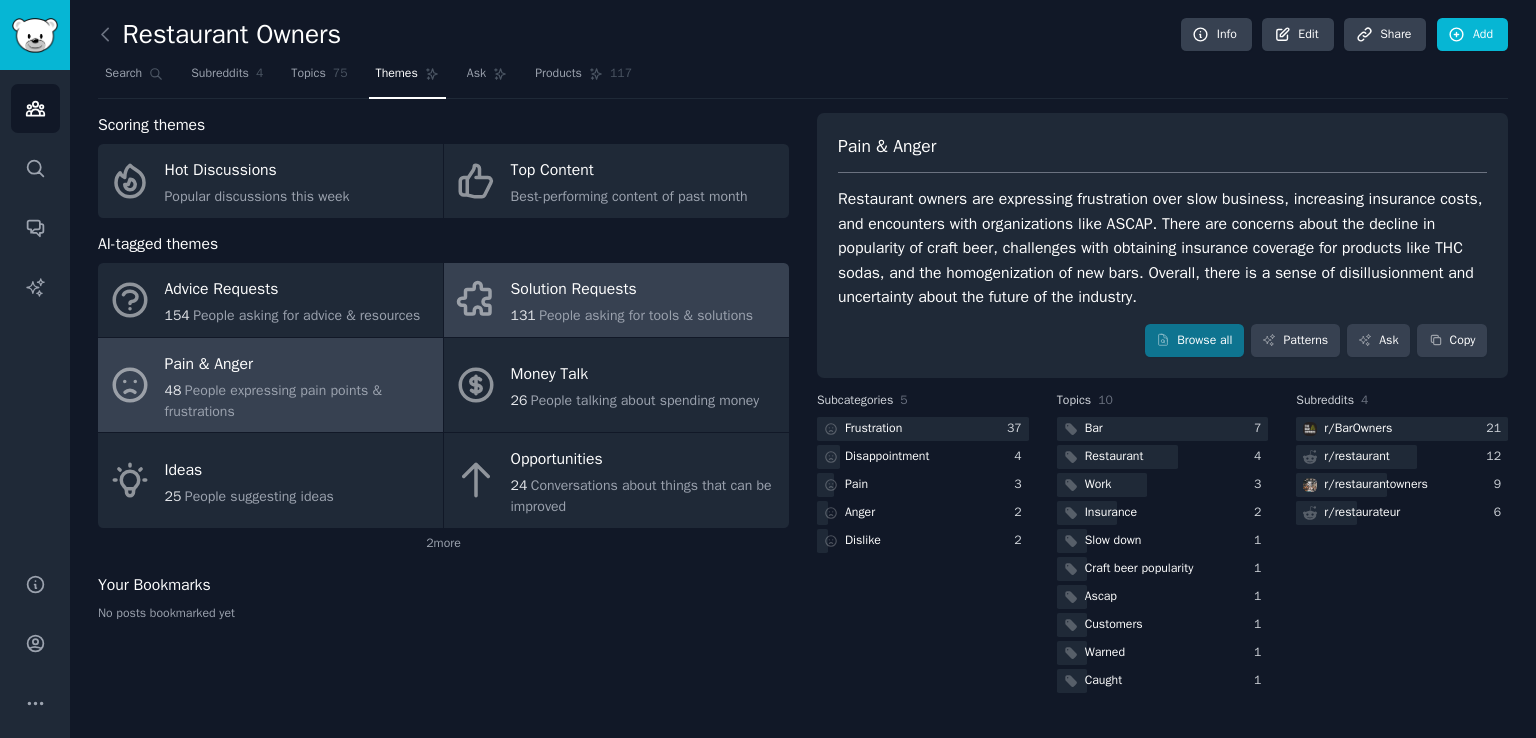 click on "People asking for tools & solutions" at bounding box center [646, 315] 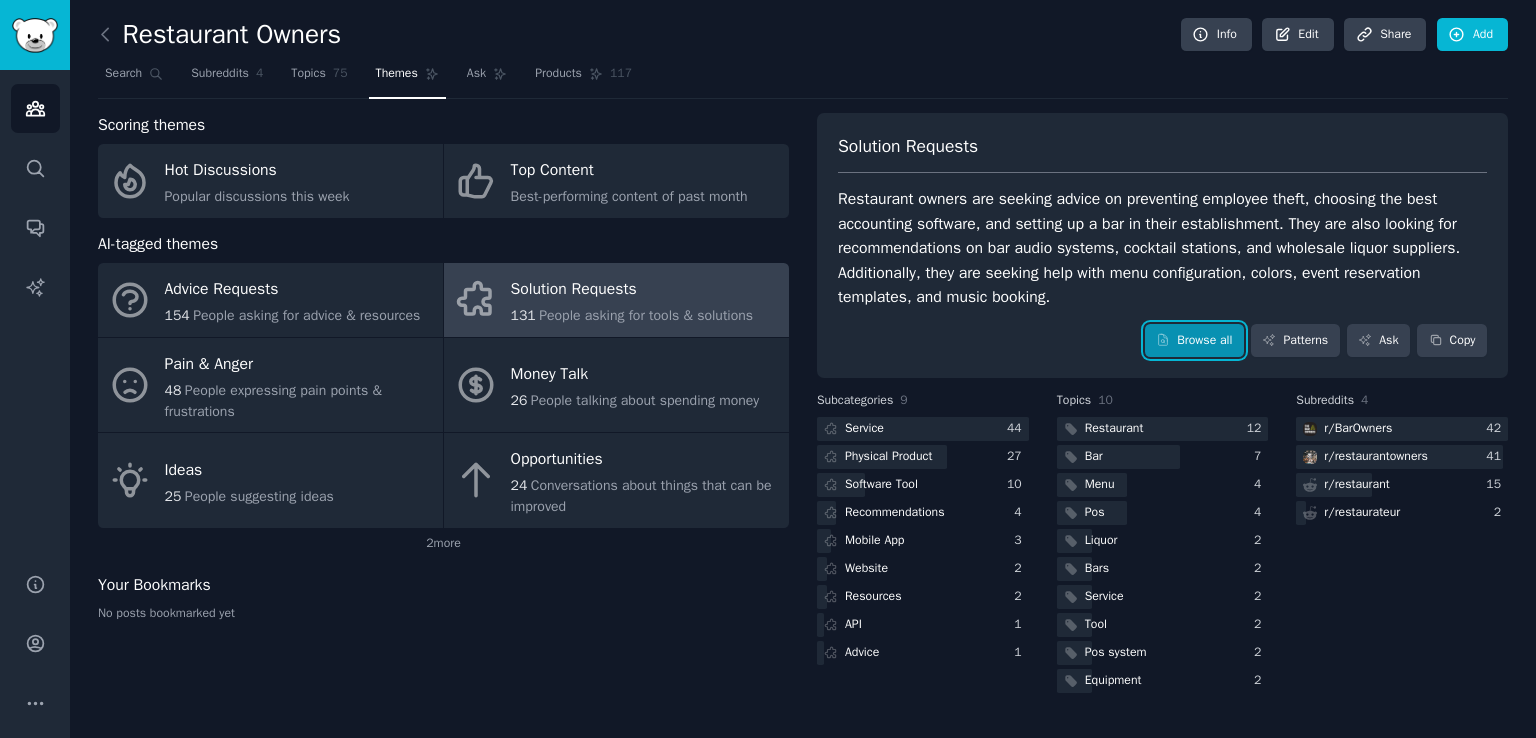 click on "Browse all" at bounding box center (1194, 341) 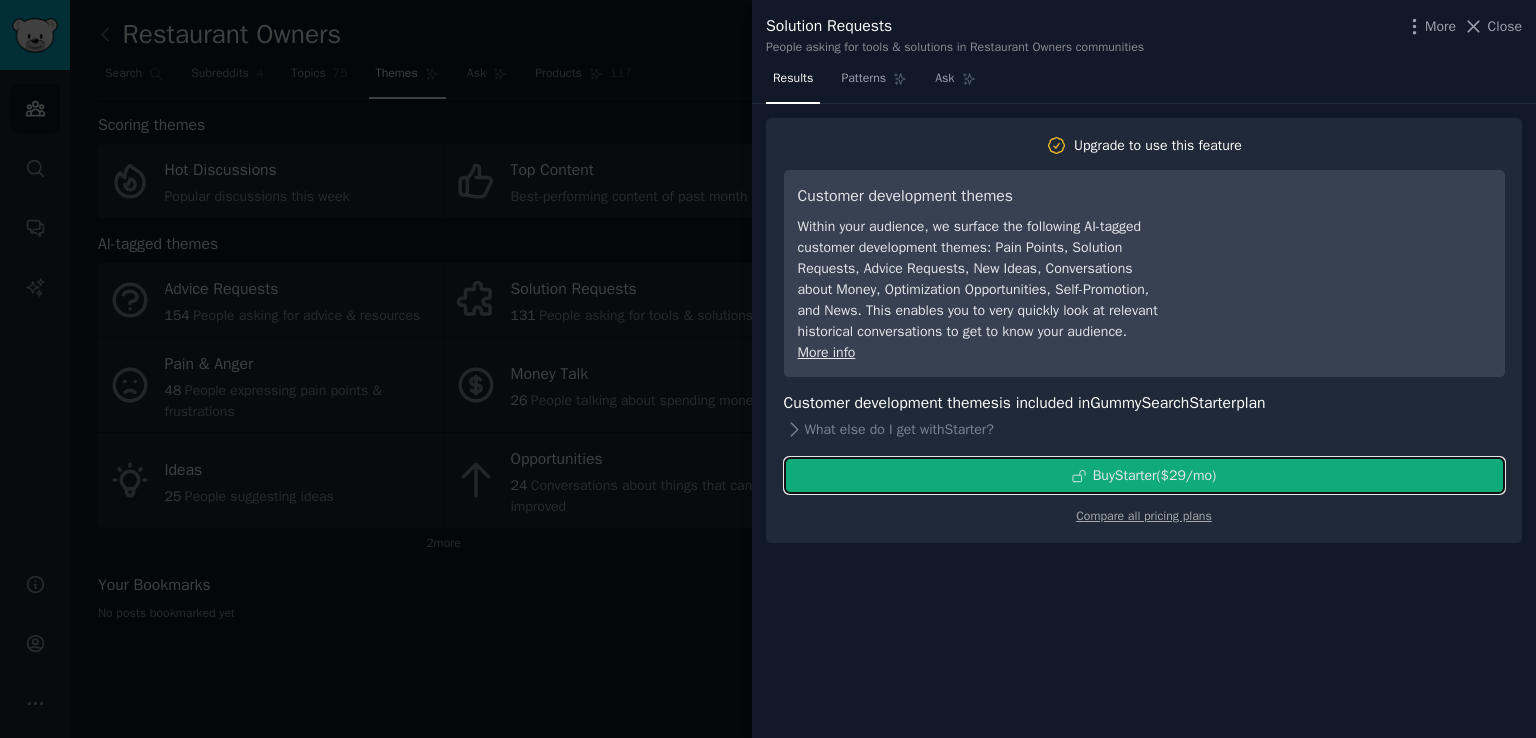 click on "Buy  Starter  ($ 29 /mo )" at bounding box center (1155, 475) 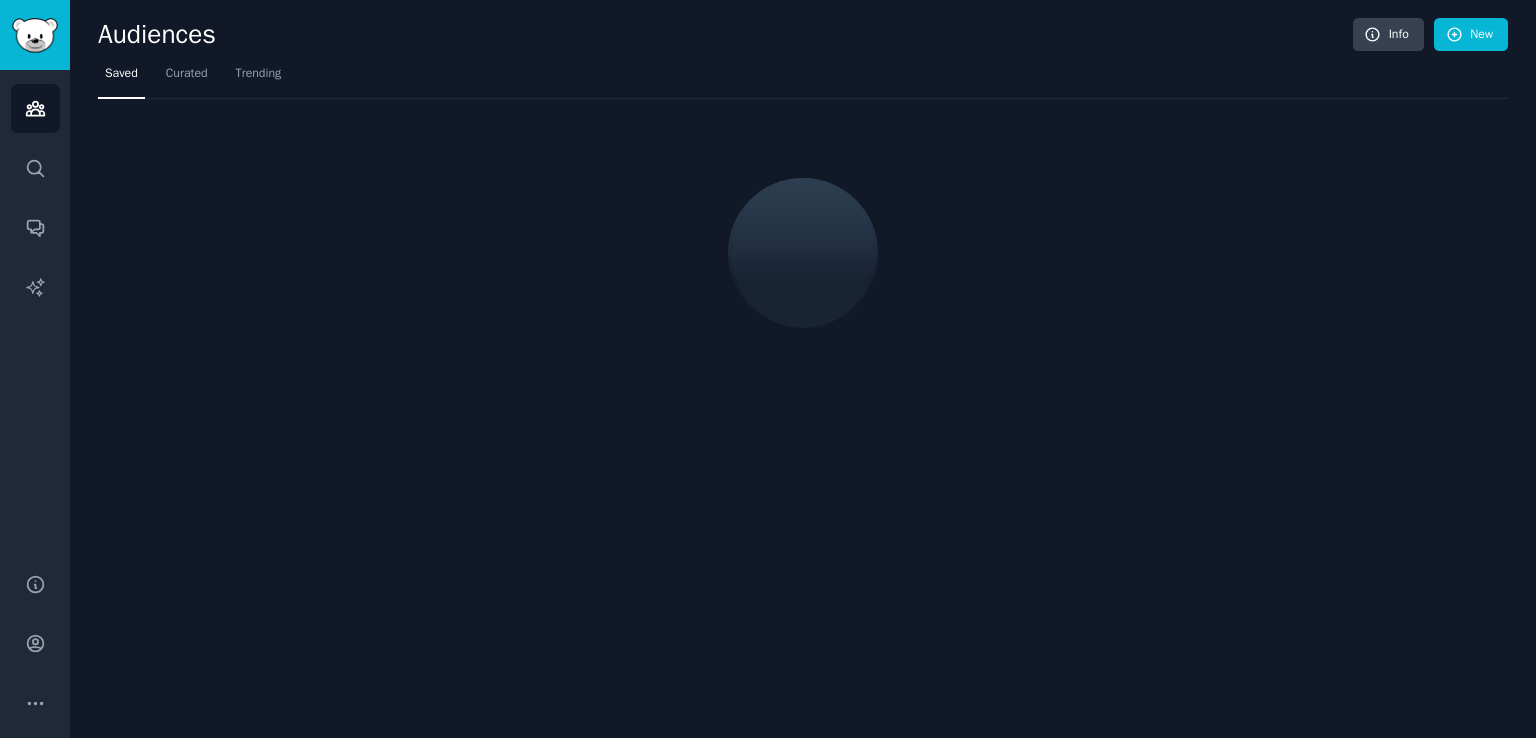 scroll, scrollTop: 0, scrollLeft: 0, axis: both 